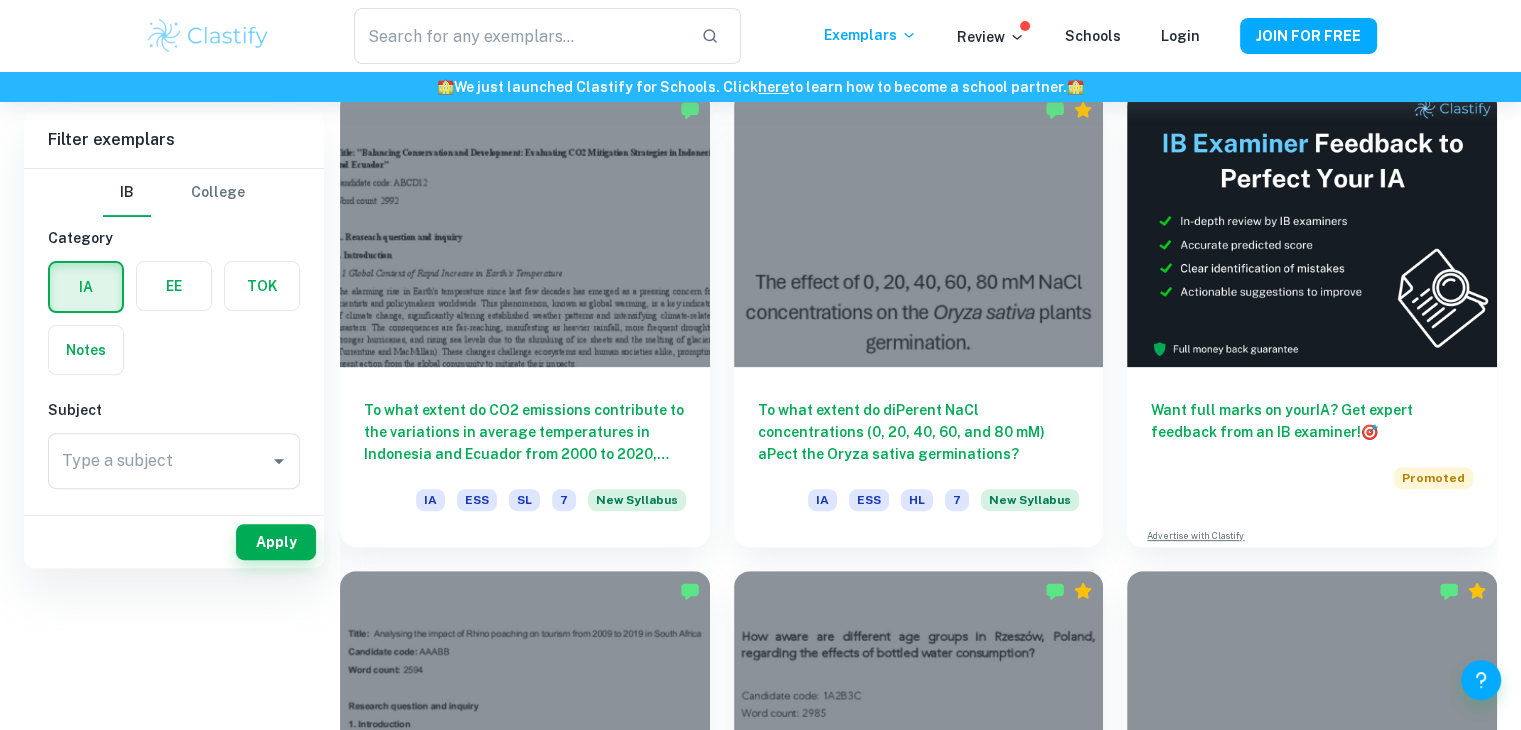 scroll, scrollTop: 384, scrollLeft: 0, axis: vertical 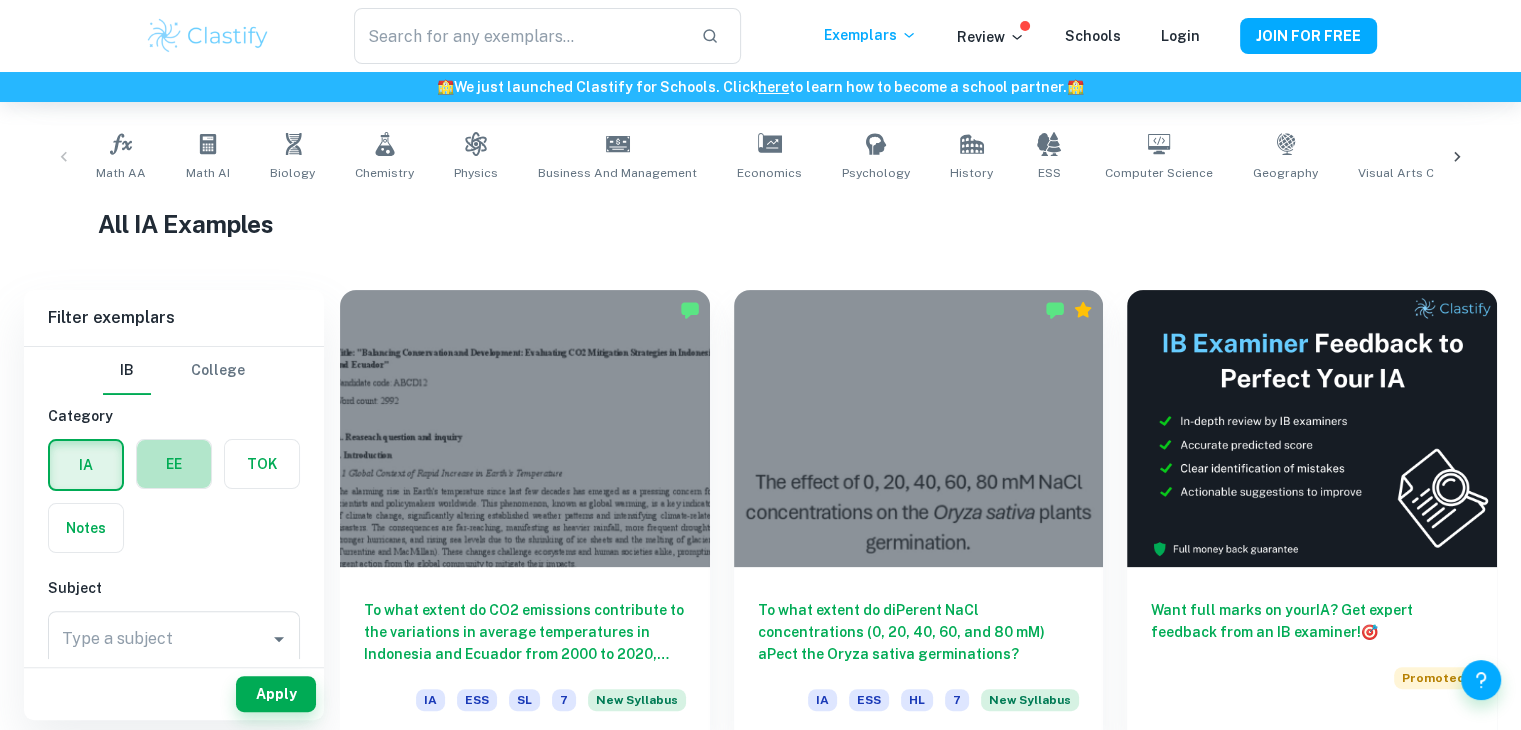 click at bounding box center [174, 464] 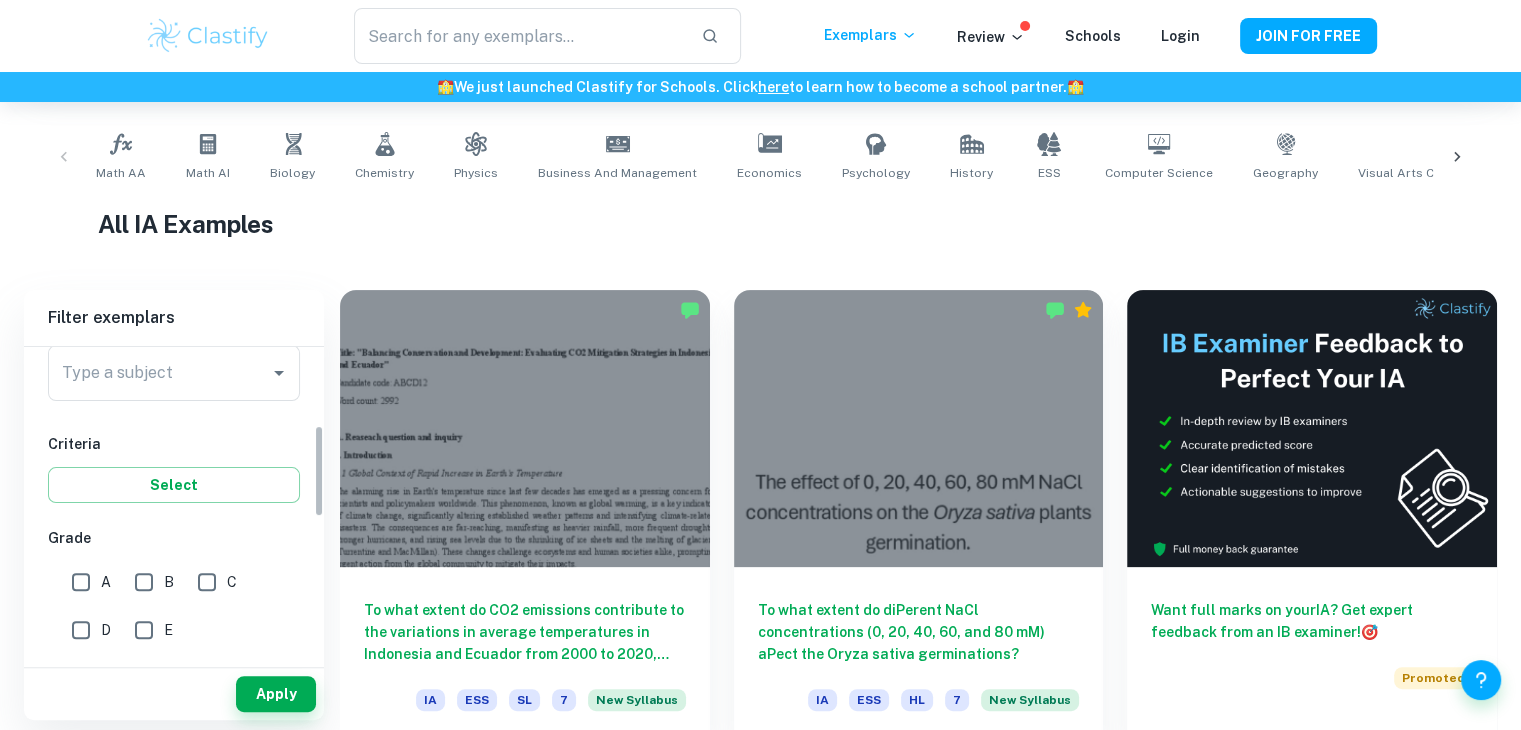 scroll, scrollTop: 267, scrollLeft: 0, axis: vertical 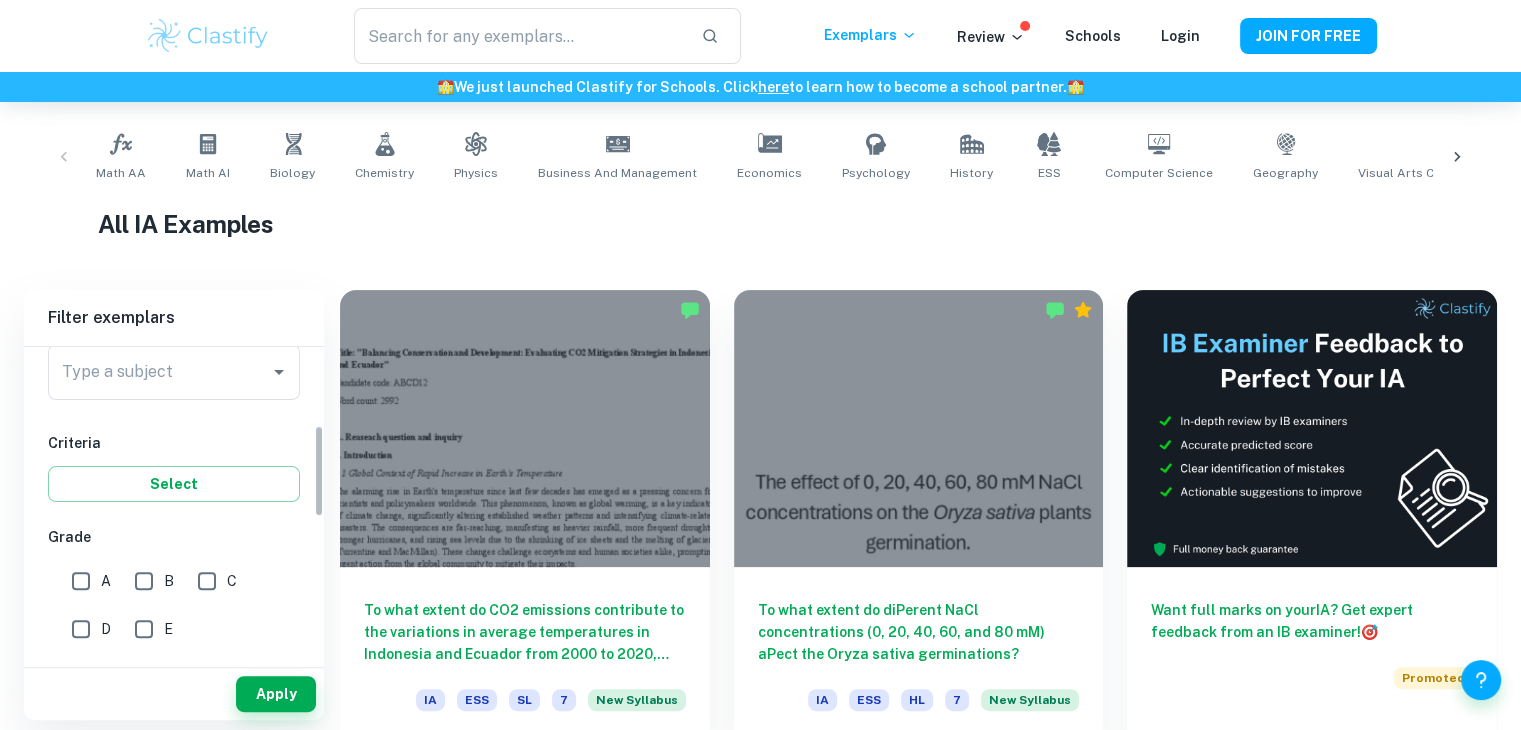 click on "Select" at bounding box center (174, 484) 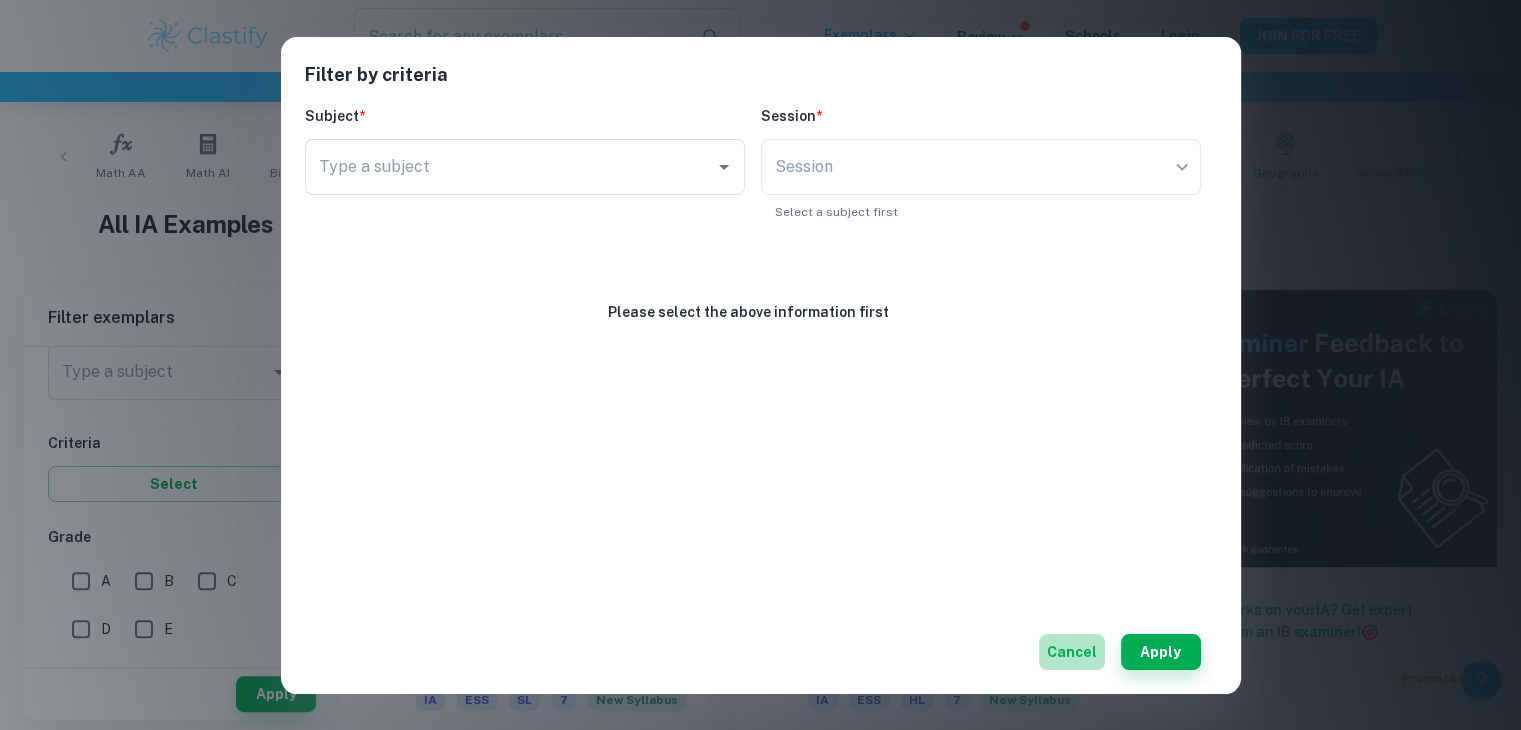 click on "Cancel" at bounding box center [1072, 652] 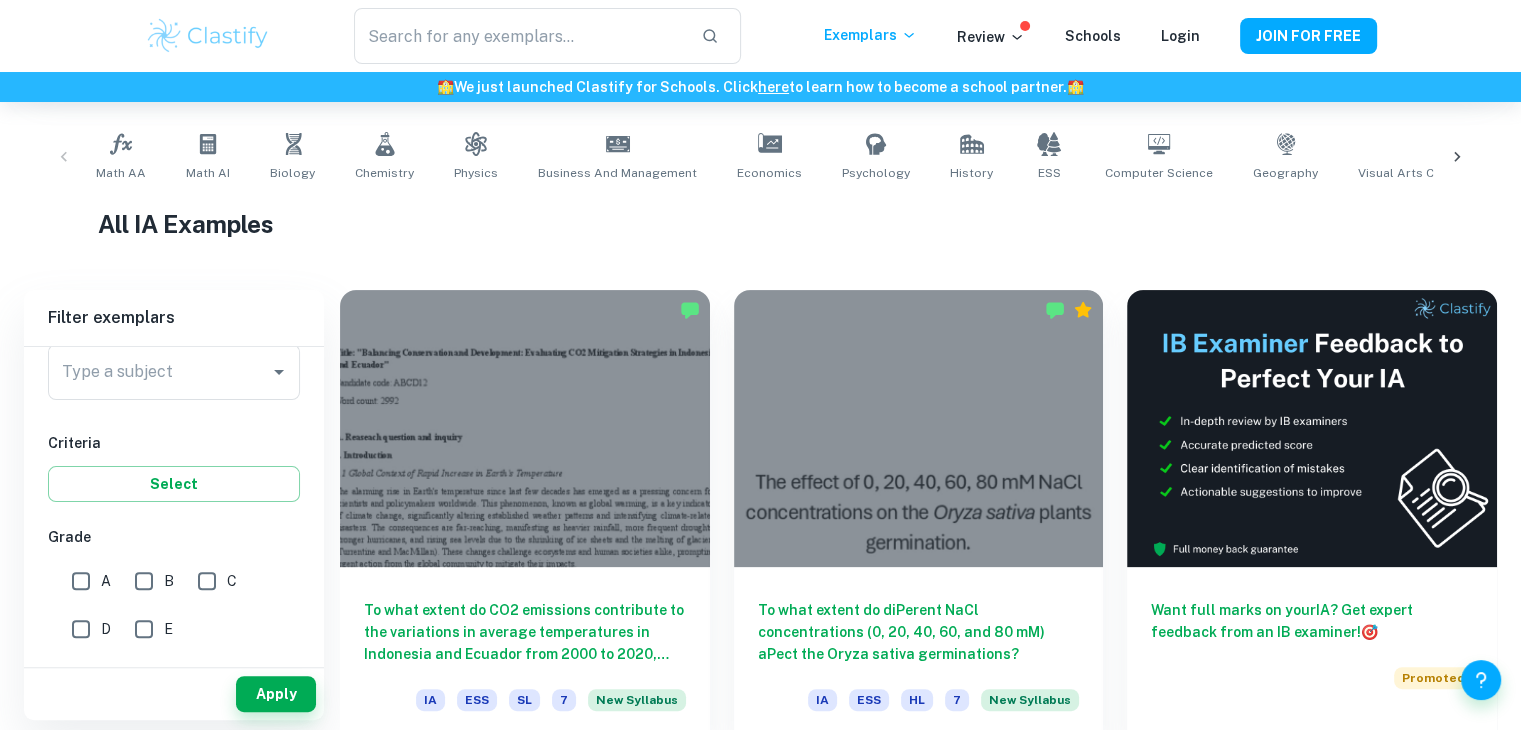 click on "A" at bounding box center (81, 581) 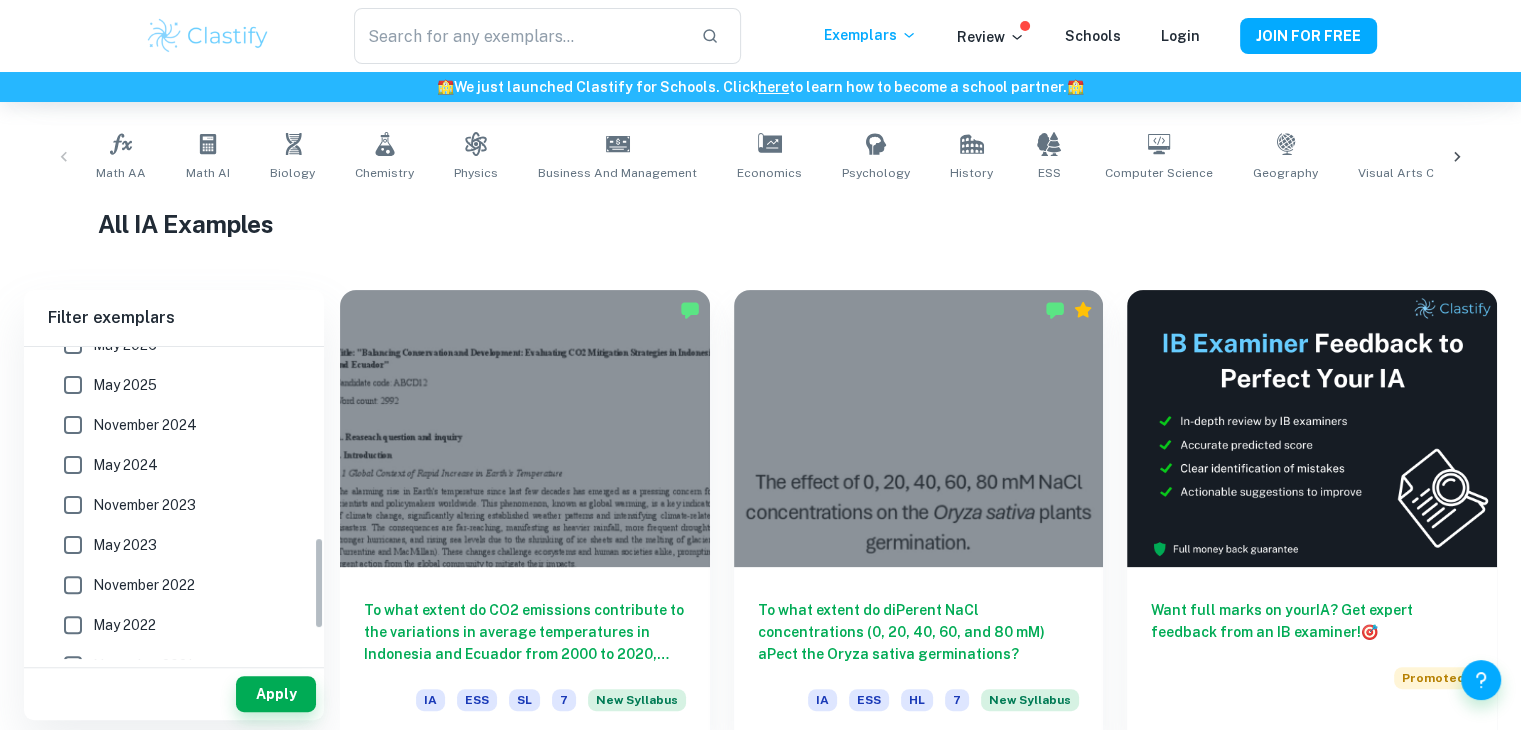 scroll, scrollTop: 646, scrollLeft: 0, axis: vertical 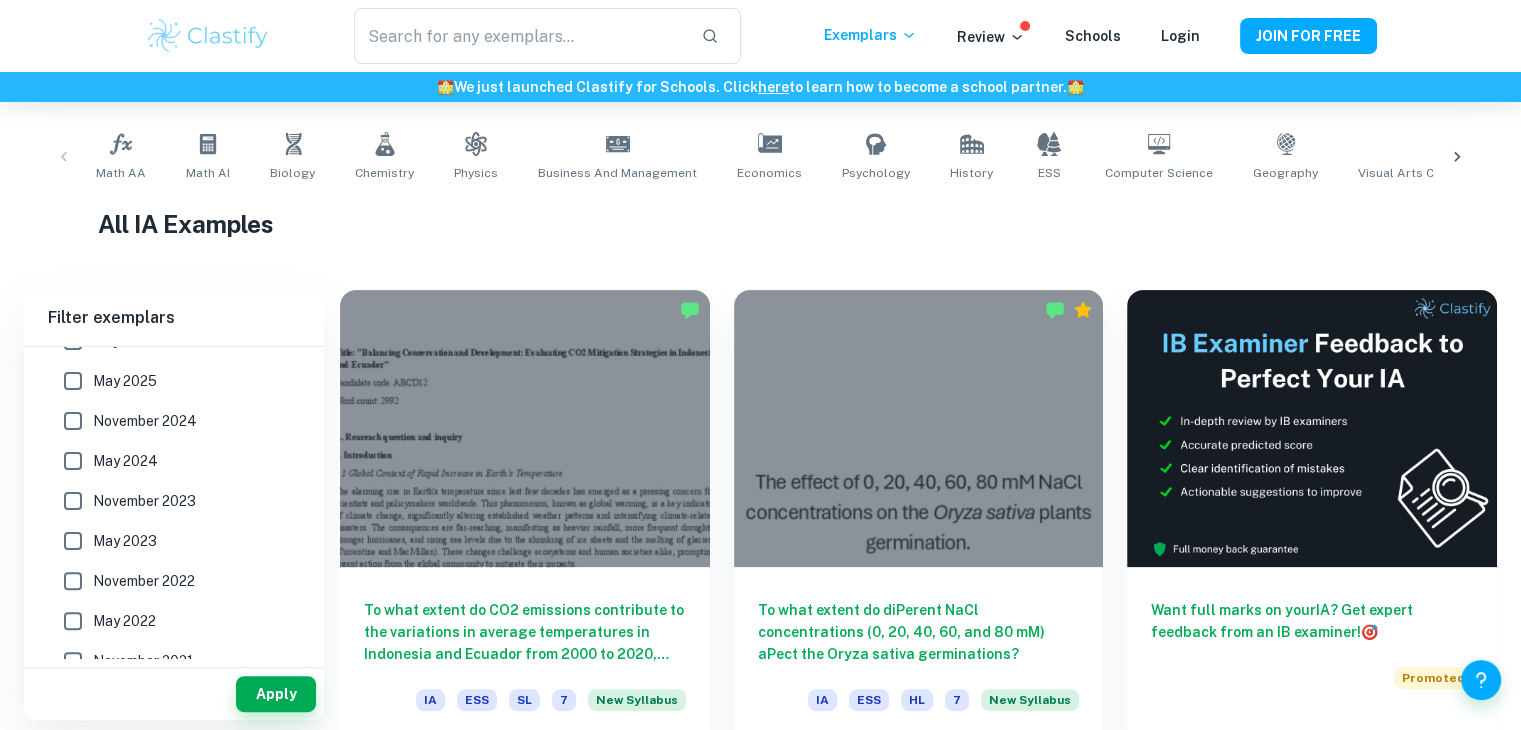 click on "Apply" at bounding box center [174, 694] 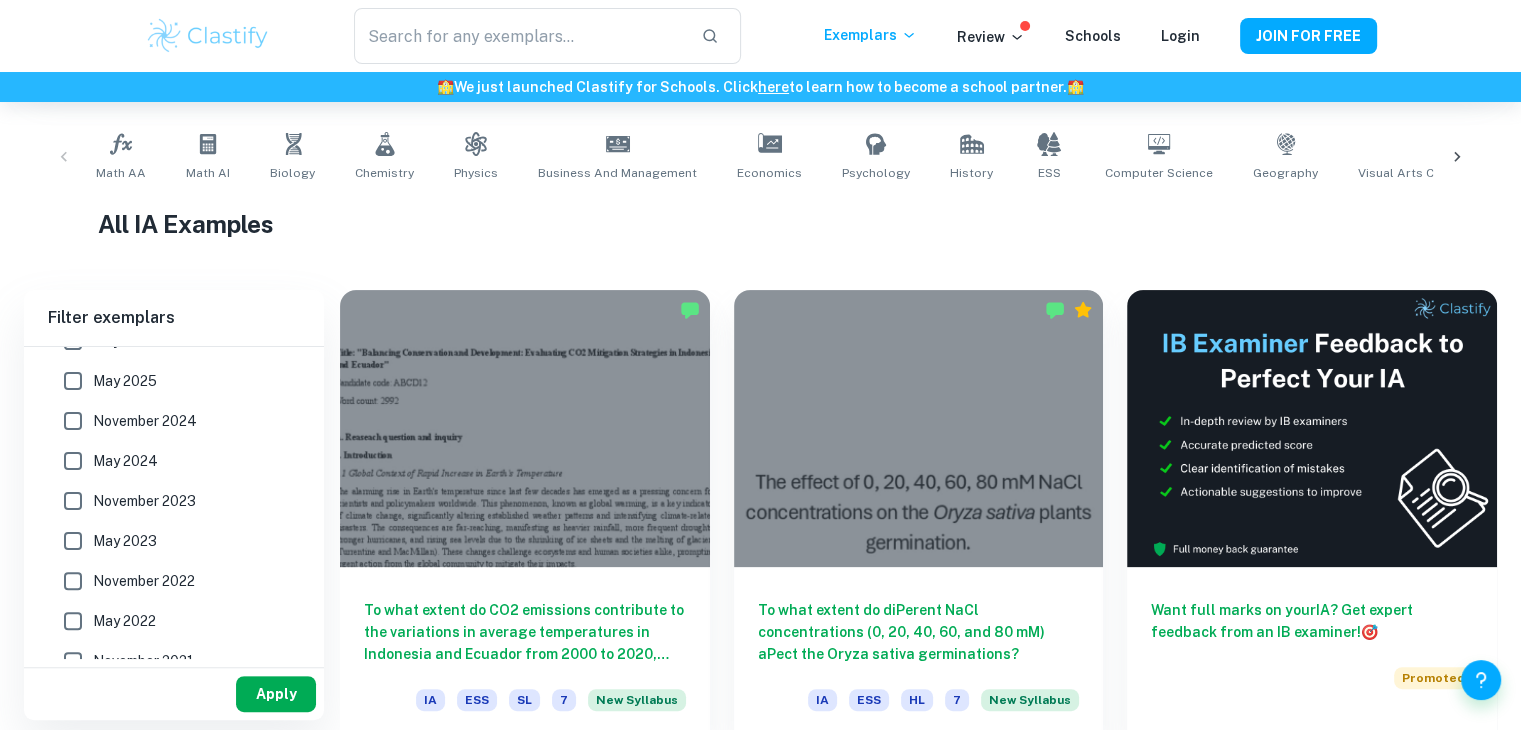 click on "Apply" at bounding box center [276, 694] 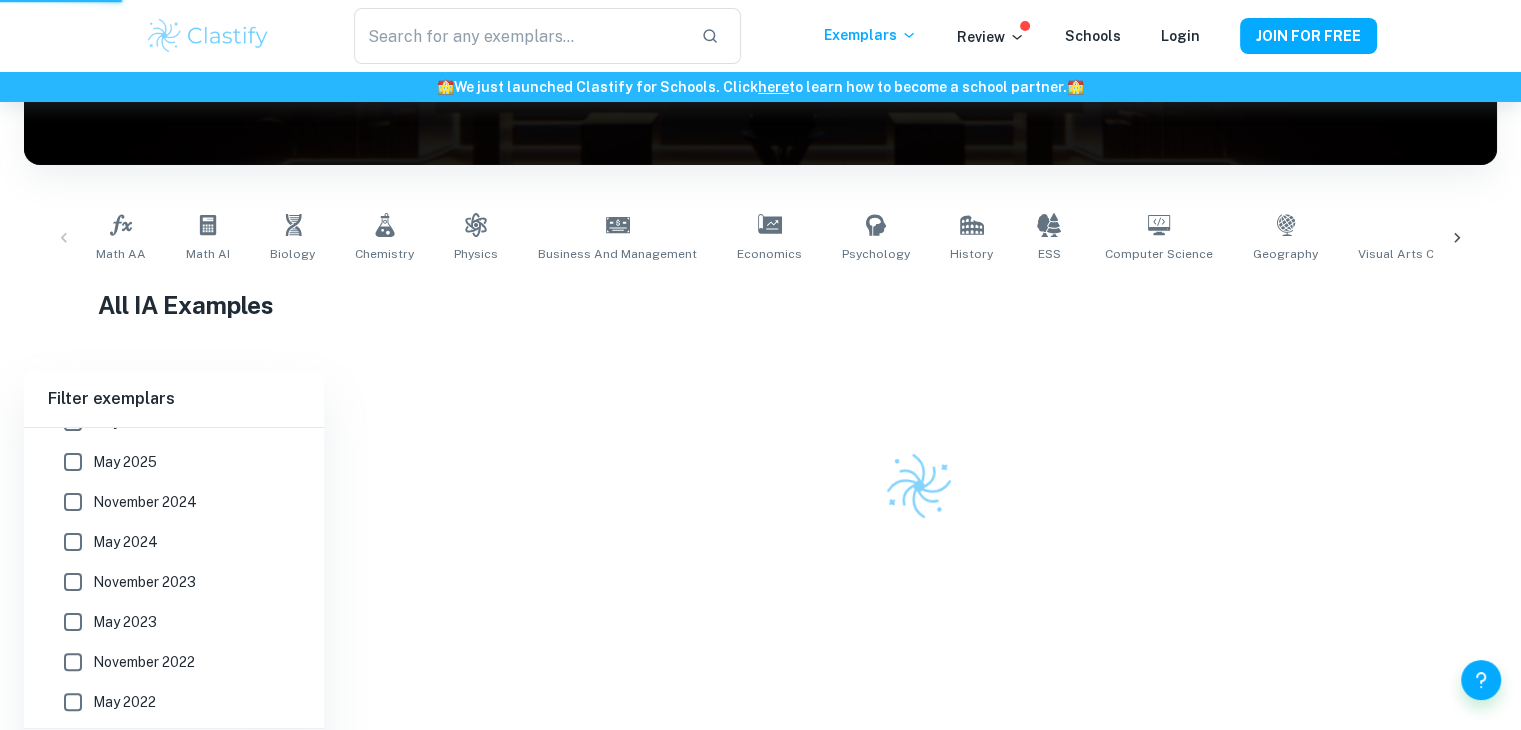 scroll, scrollTop: 244, scrollLeft: 0, axis: vertical 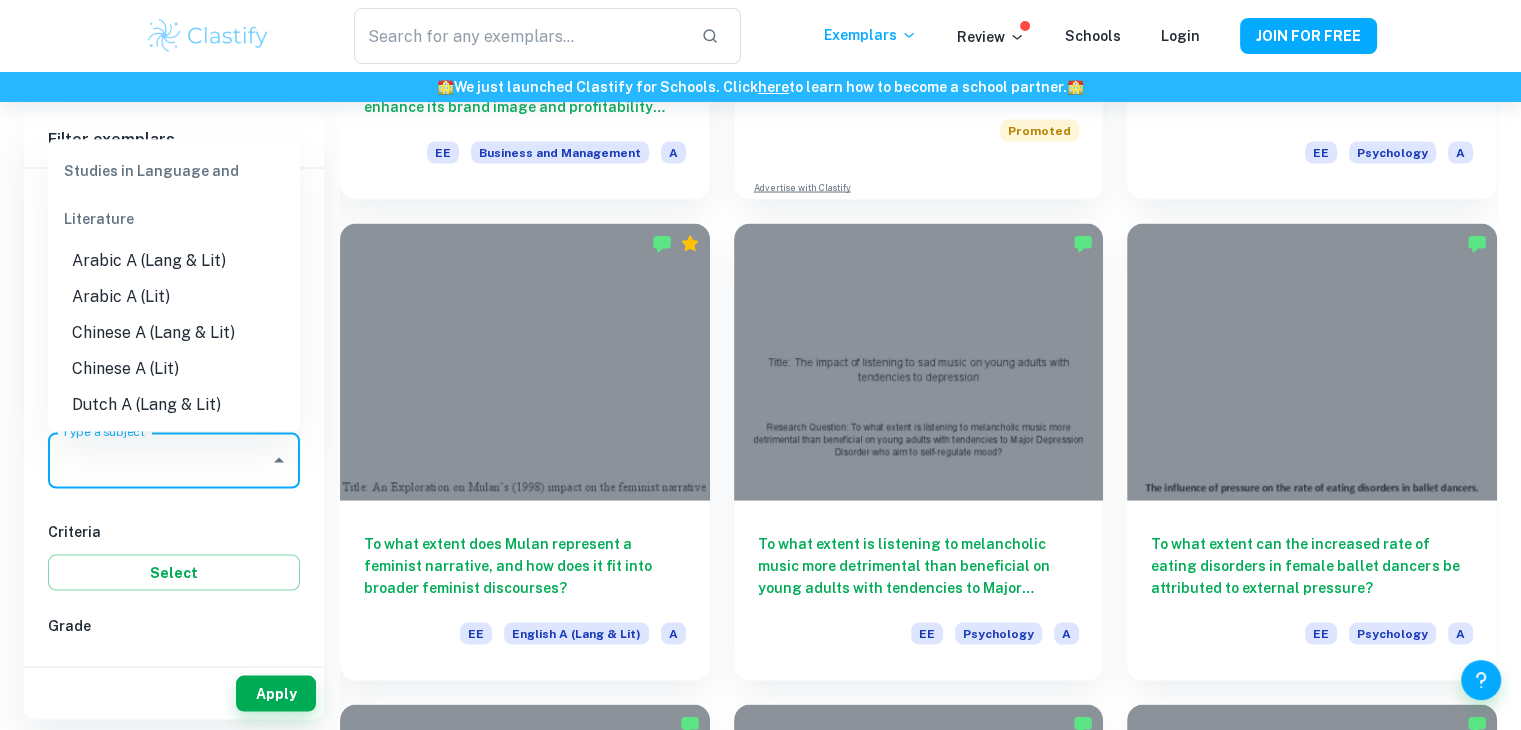 click on "Type a subject" at bounding box center (159, 461) 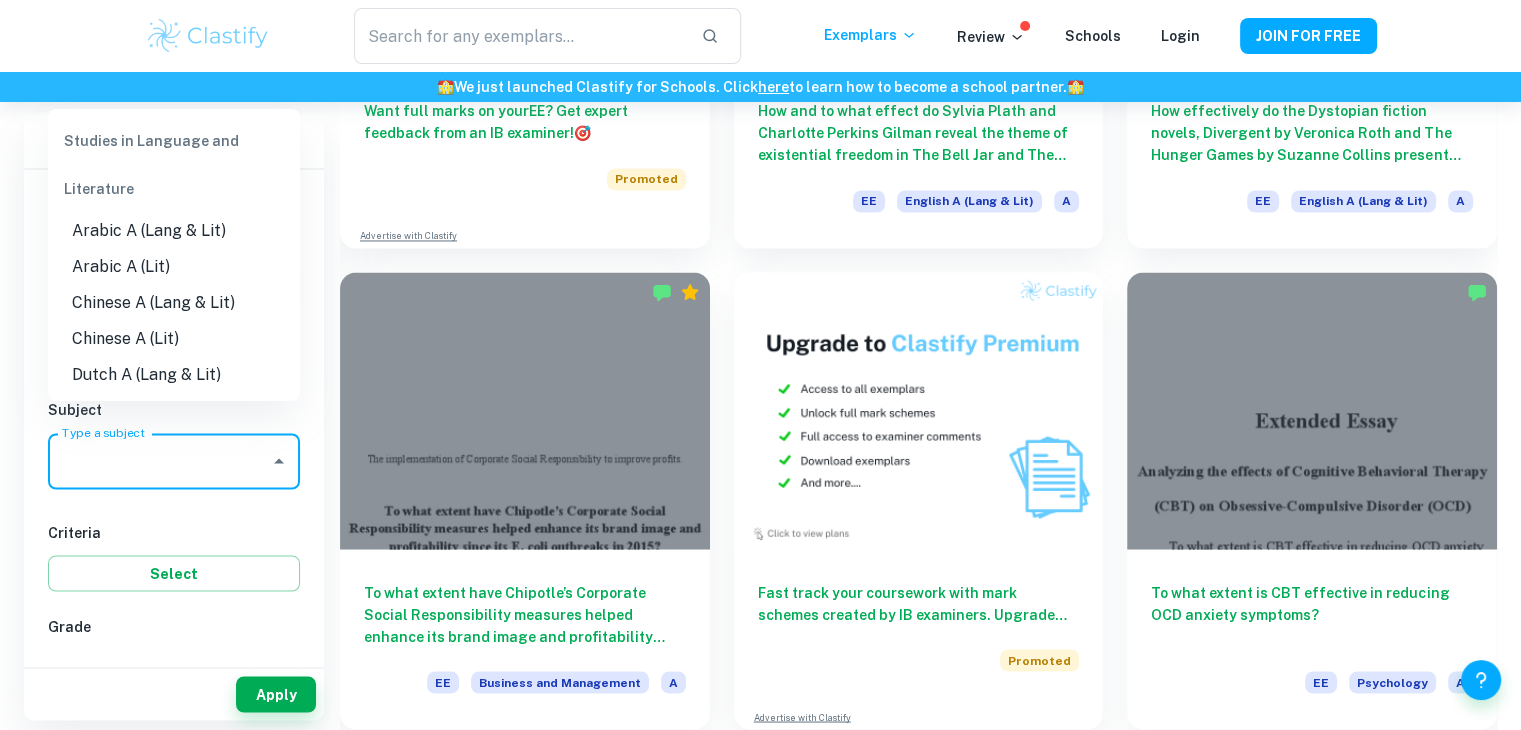 scroll, scrollTop: 3312, scrollLeft: 0, axis: vertical 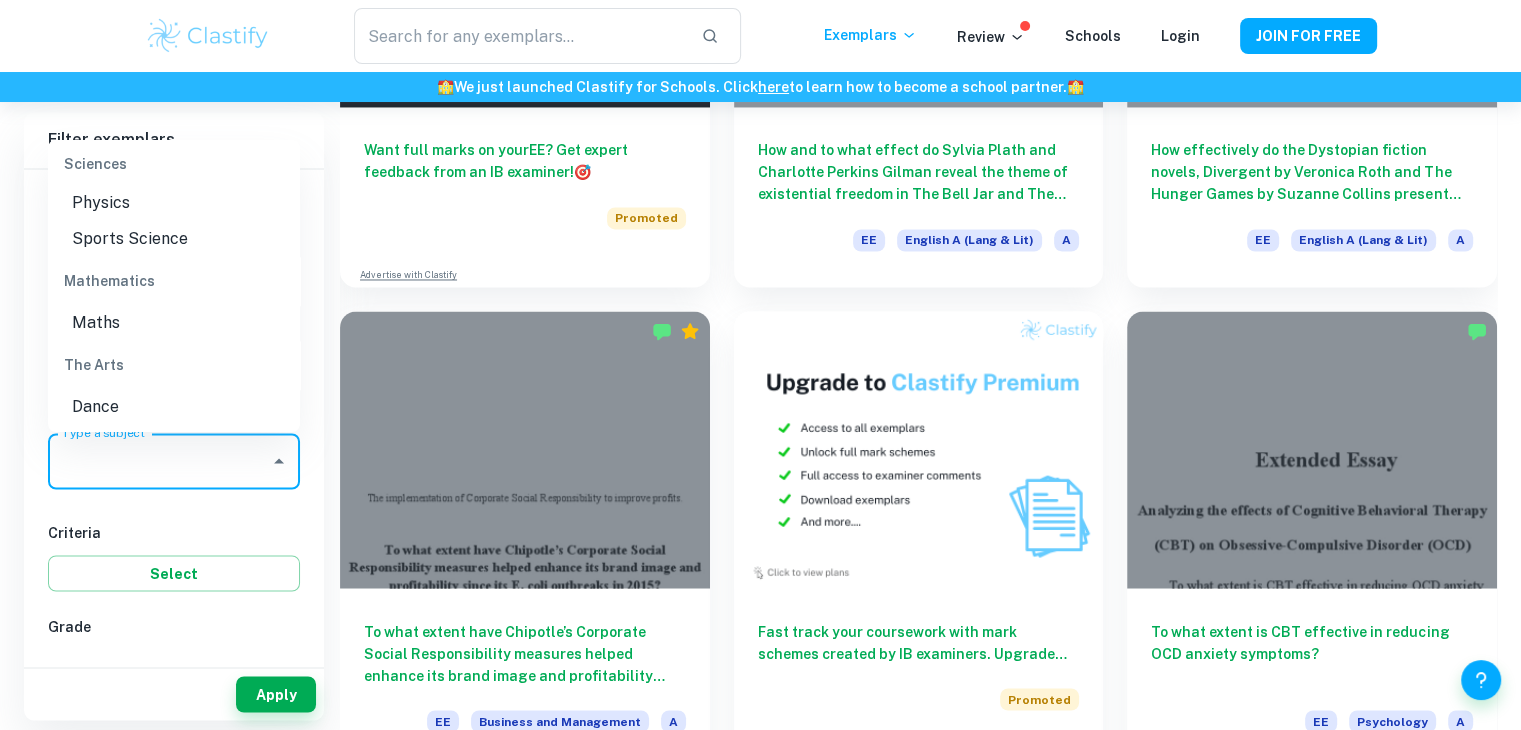 click on "Sports Science" at bounding box center (174, 239) 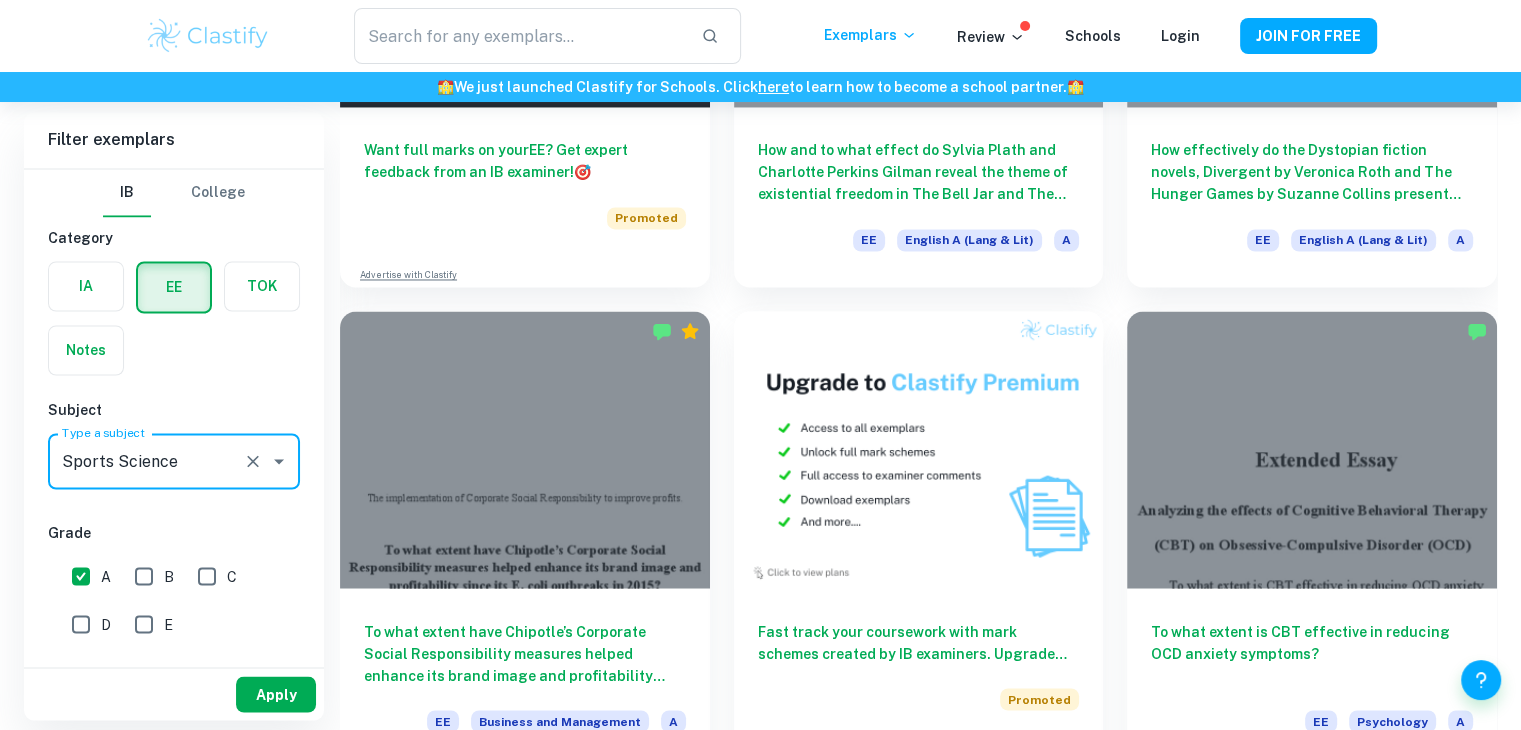 click on "Apply" at bounding box center [276, 694] 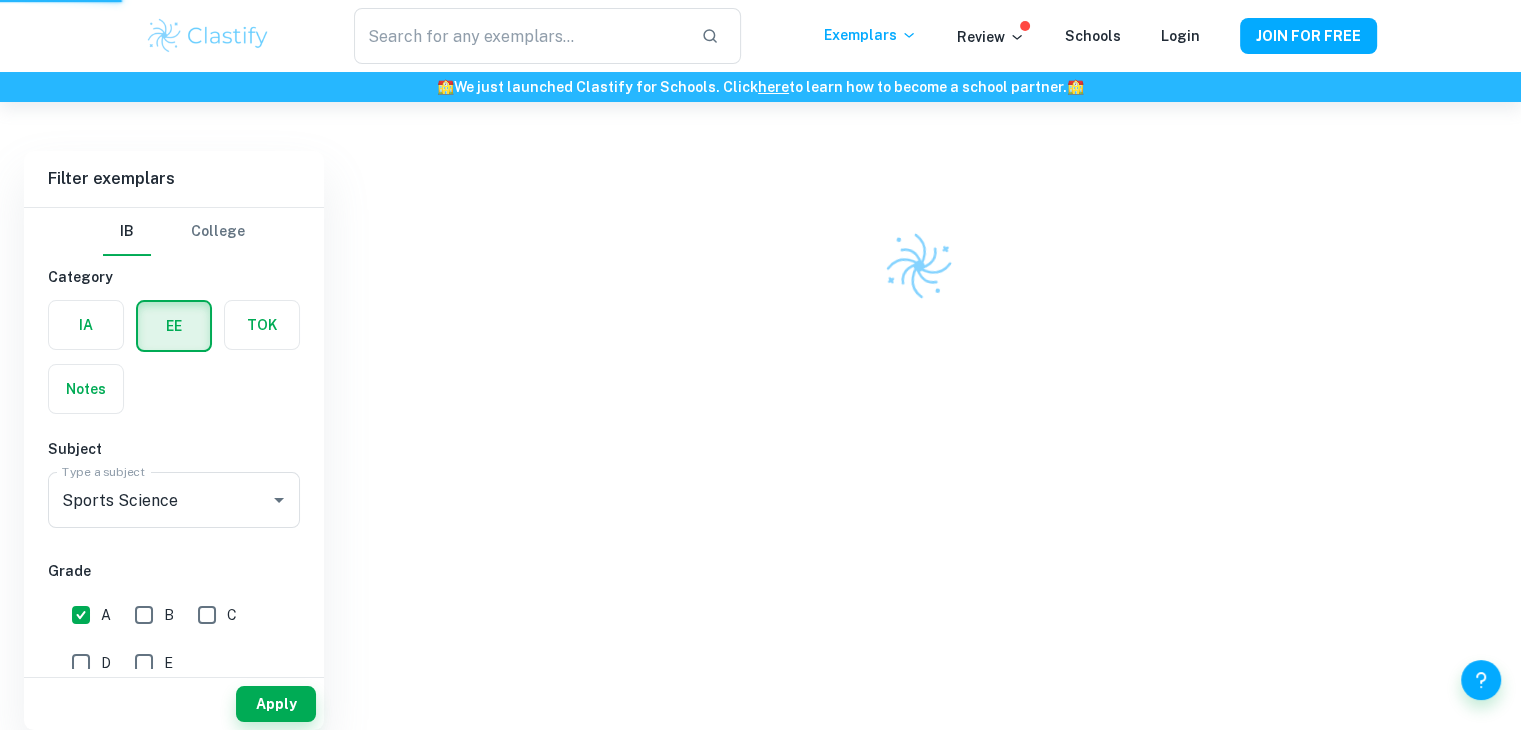 scroll, scrollTop: 102, scrollLeft: 0, axis: vertical 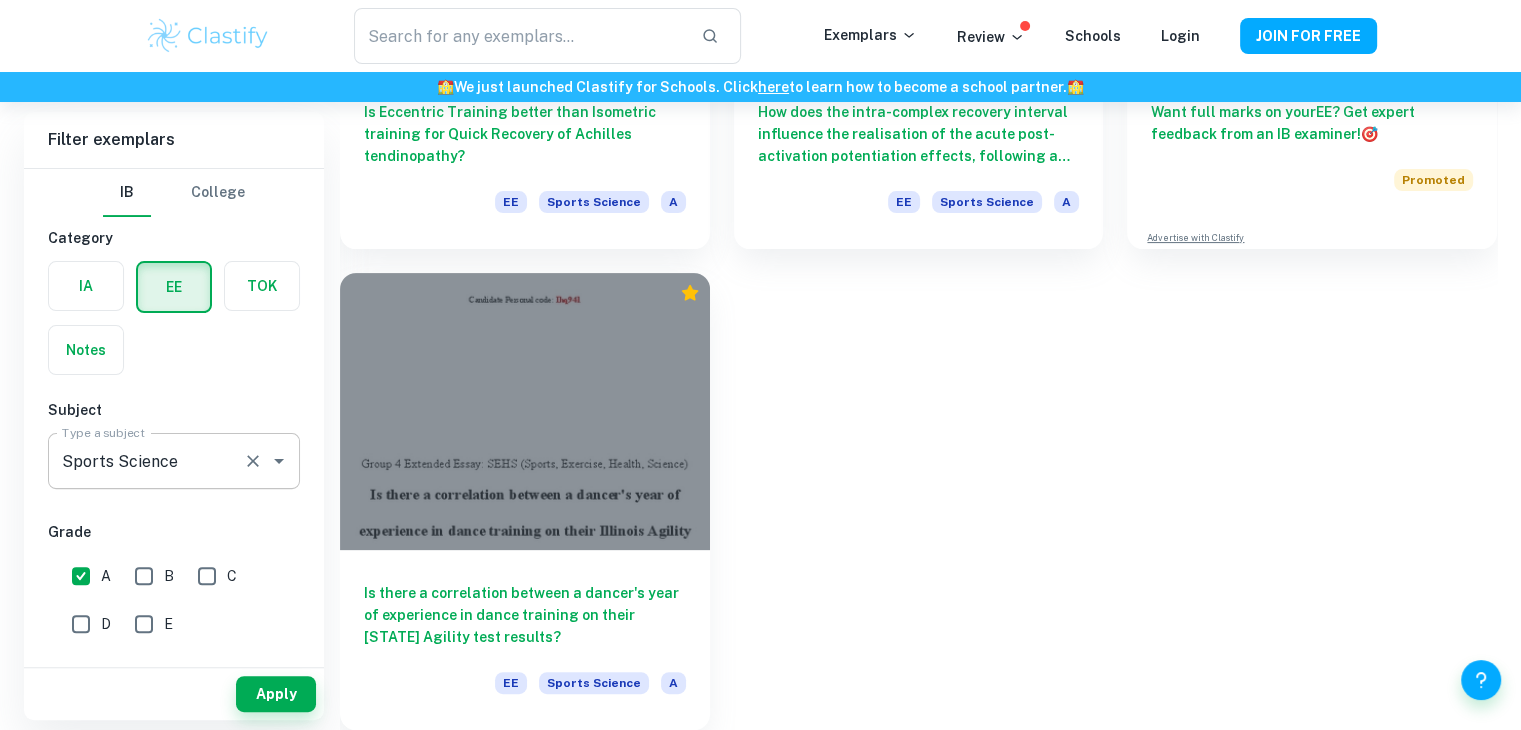 click on "Sports Science" at bounding box center [146, 461] 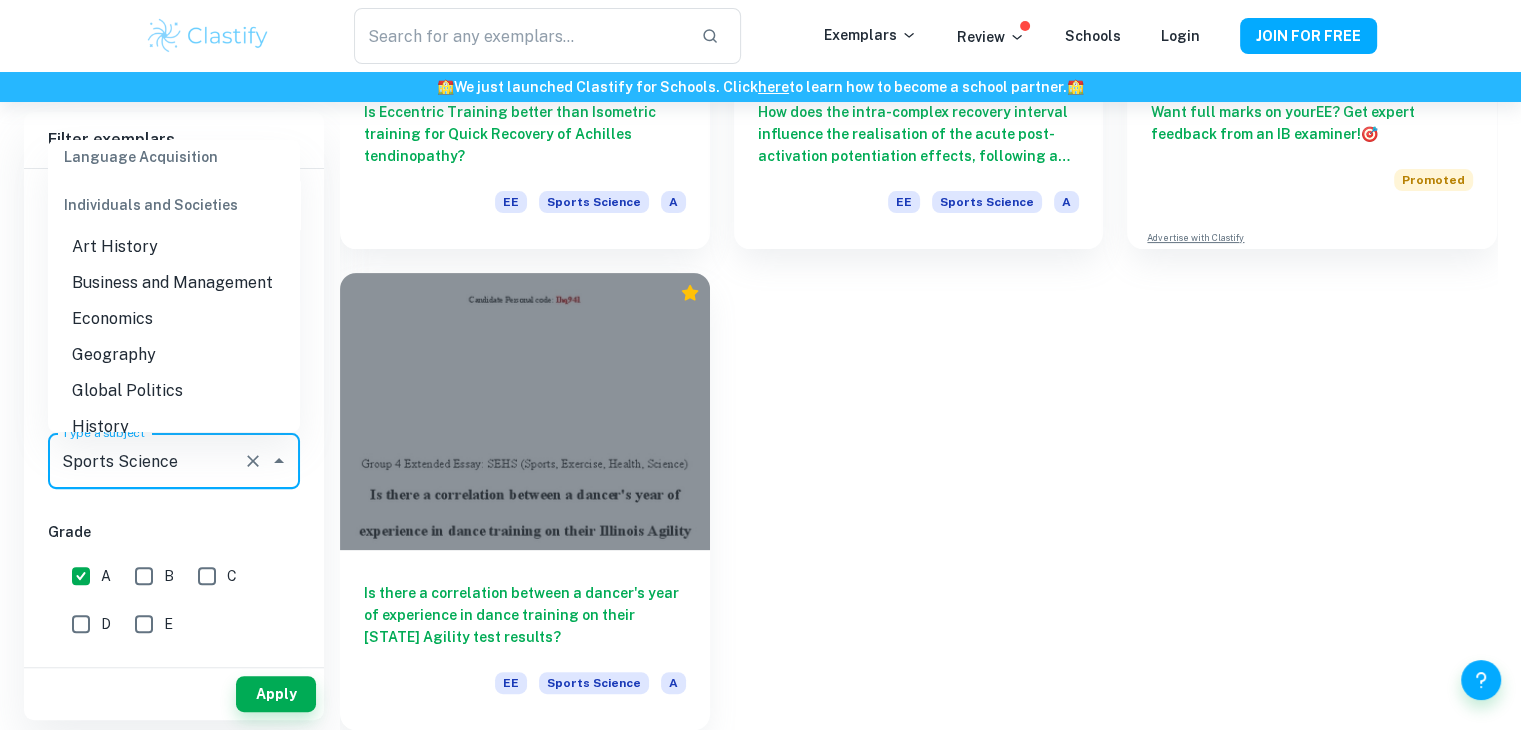 scroll, scrollTop: 1730, scrollLeft: 0, axis: vertical 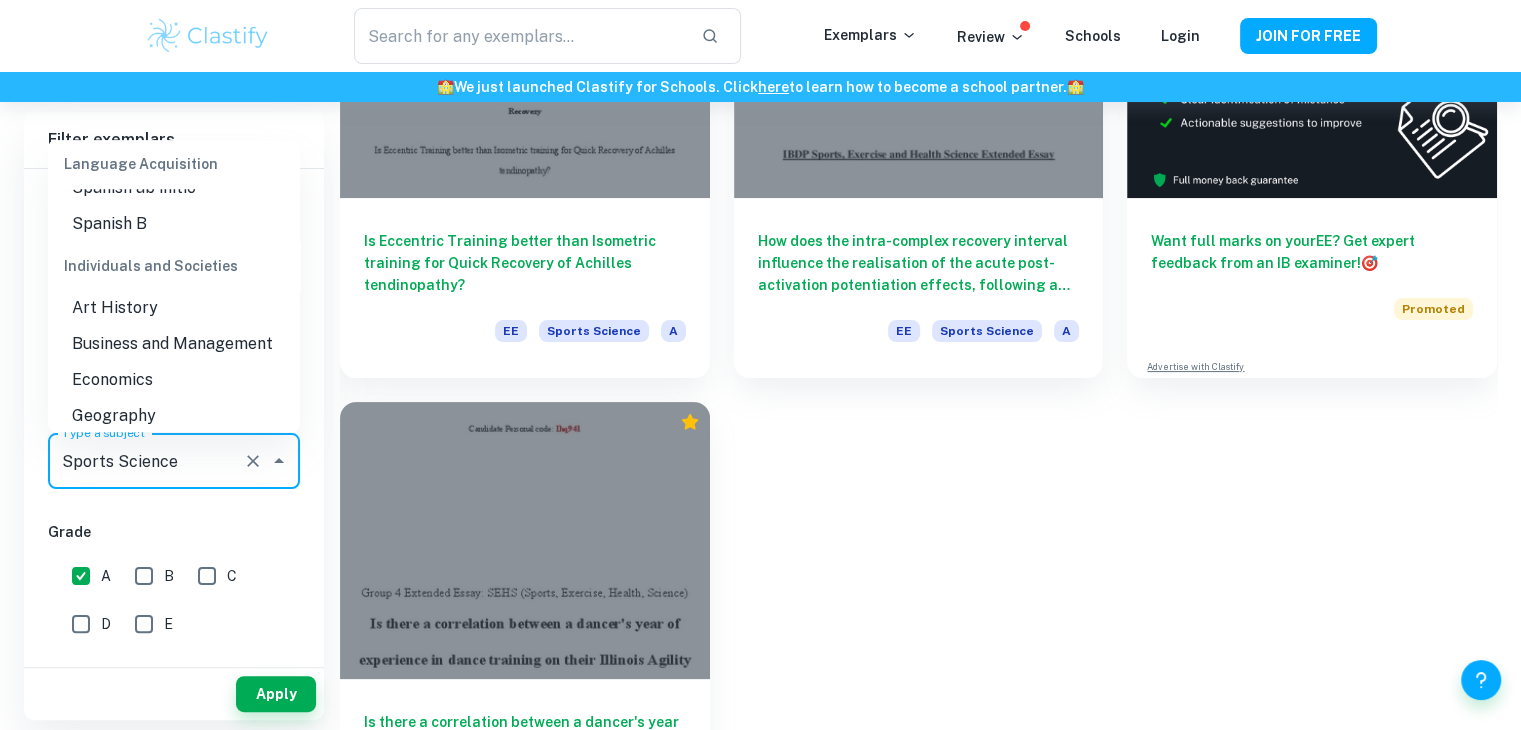 click on "Business and Management" at bounding box center [174, 344] 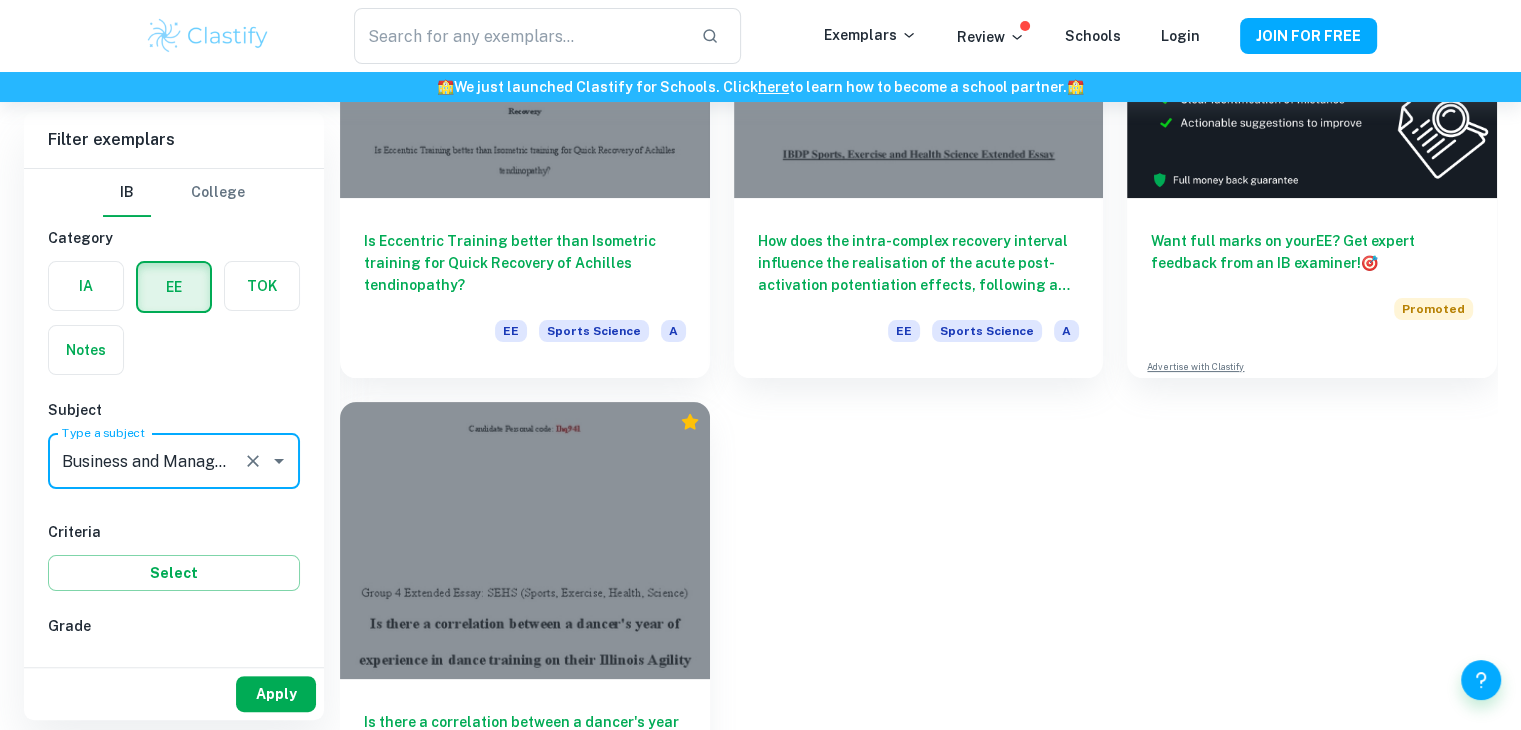 click on "Apply" at bounding box center [276, 694] 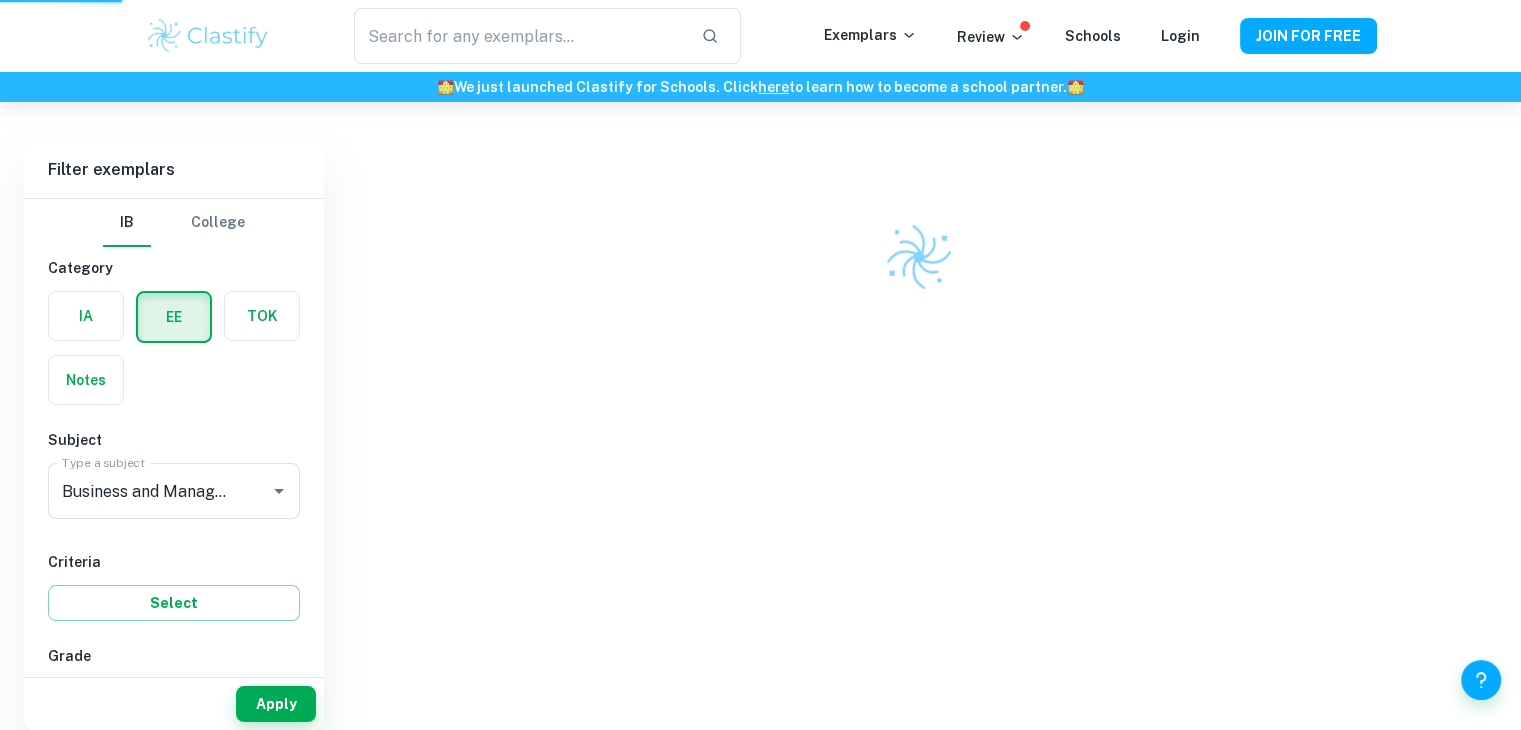 scroll, scrollTop: 102, scrollLeft: 0, axis: vertical 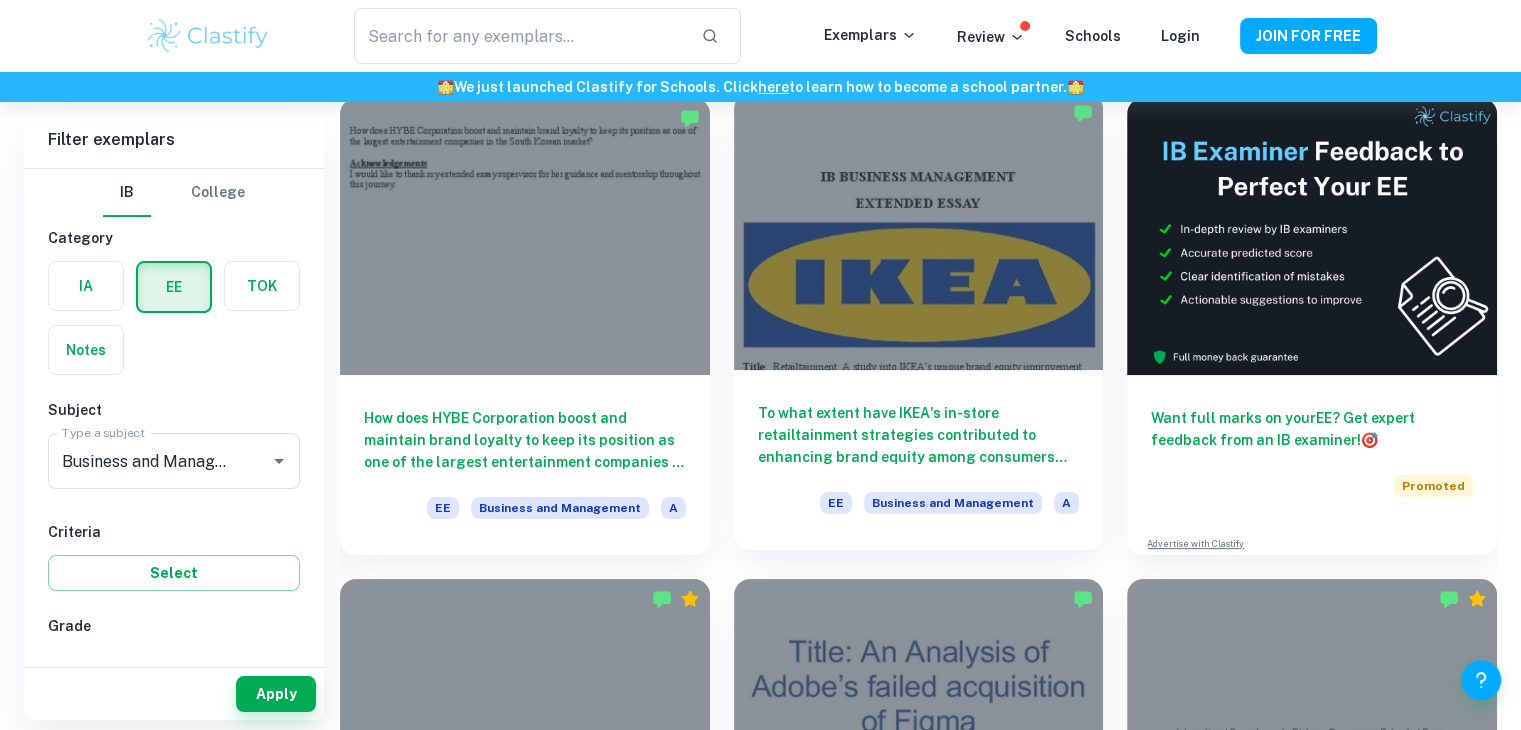 click on "To what extent have IKEA's in-store retailtainment strategies contributed to enhancing brand equity among consumers primarily in the United States?" at bounding box center (919, 435) 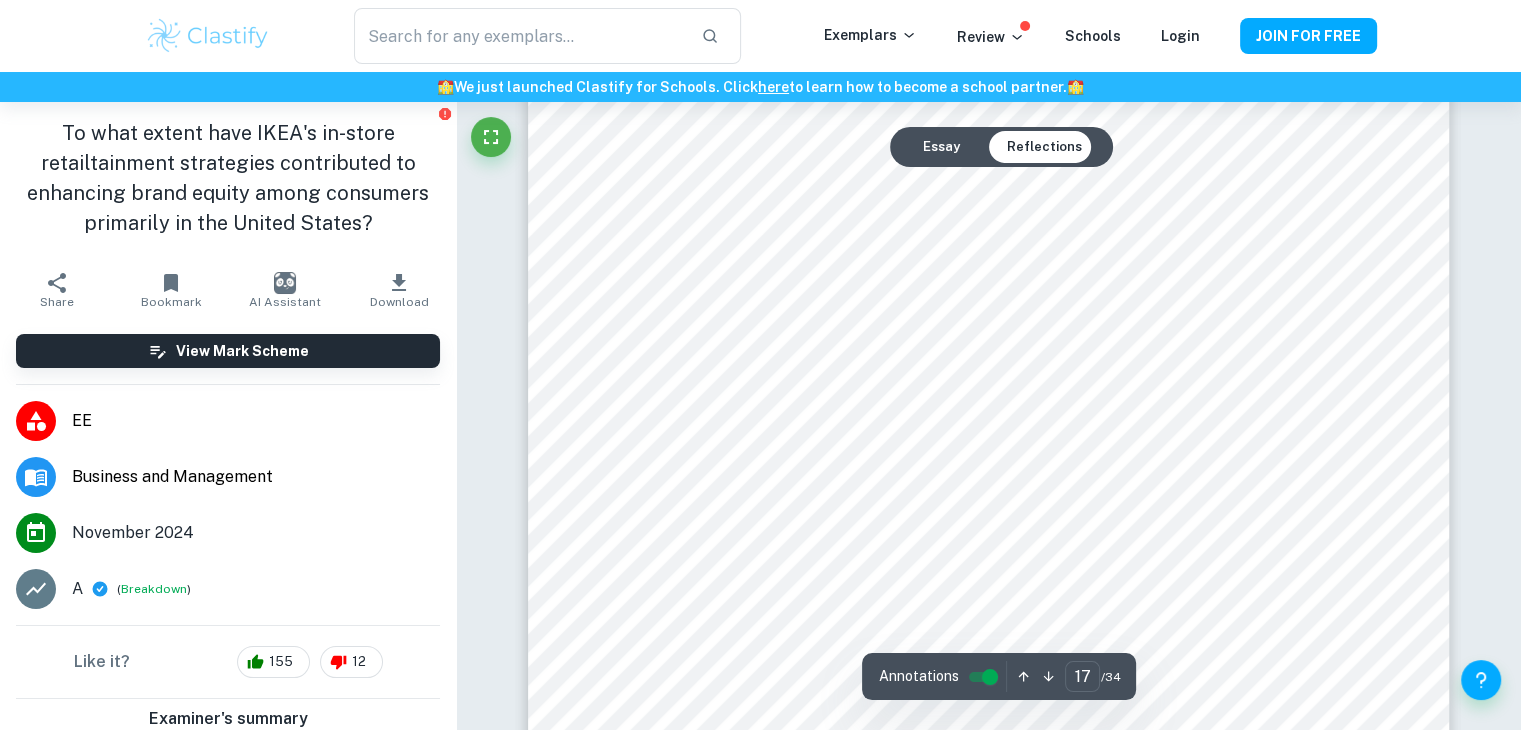 scroll, scrollTop: 21948, scrollLeft: 0, axis: vertical 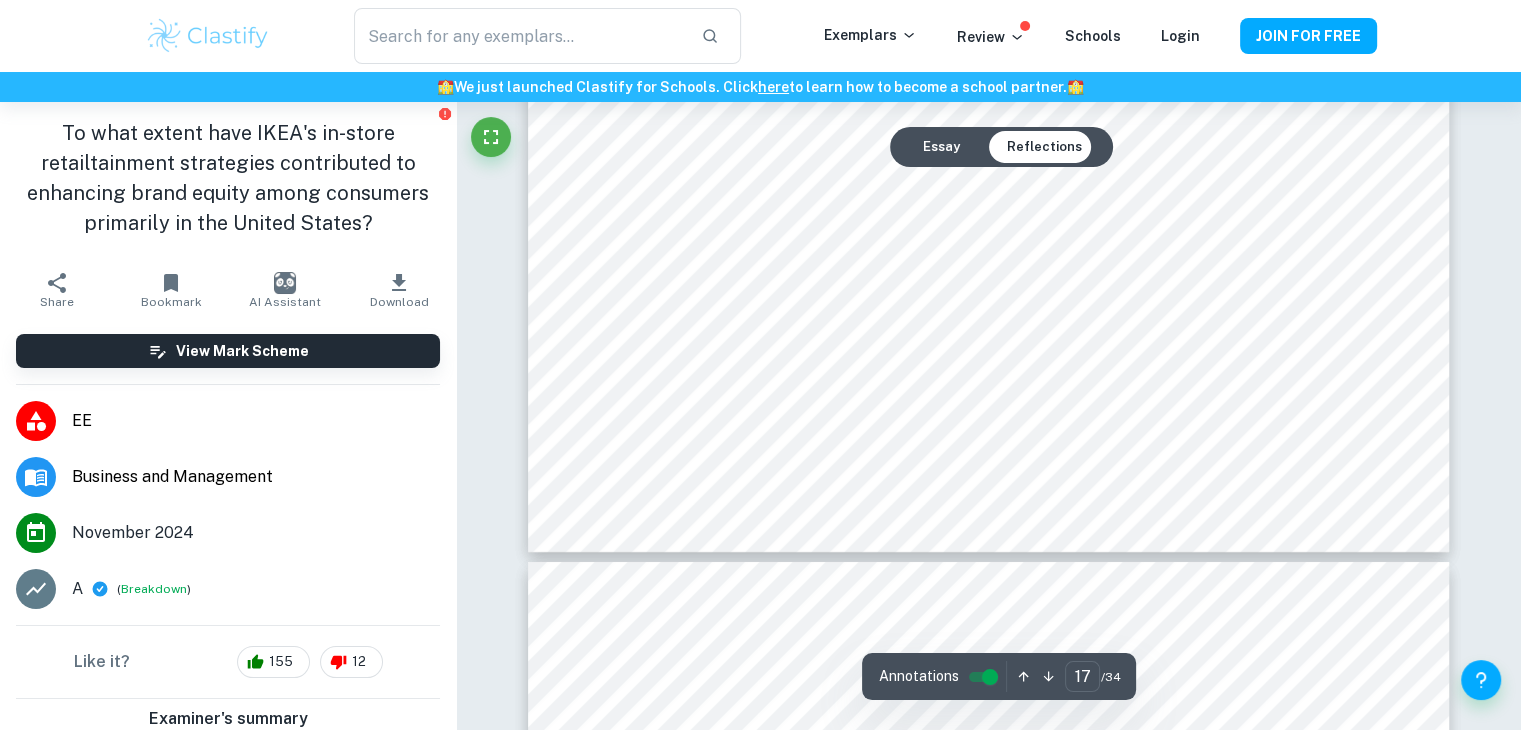 type on "18" 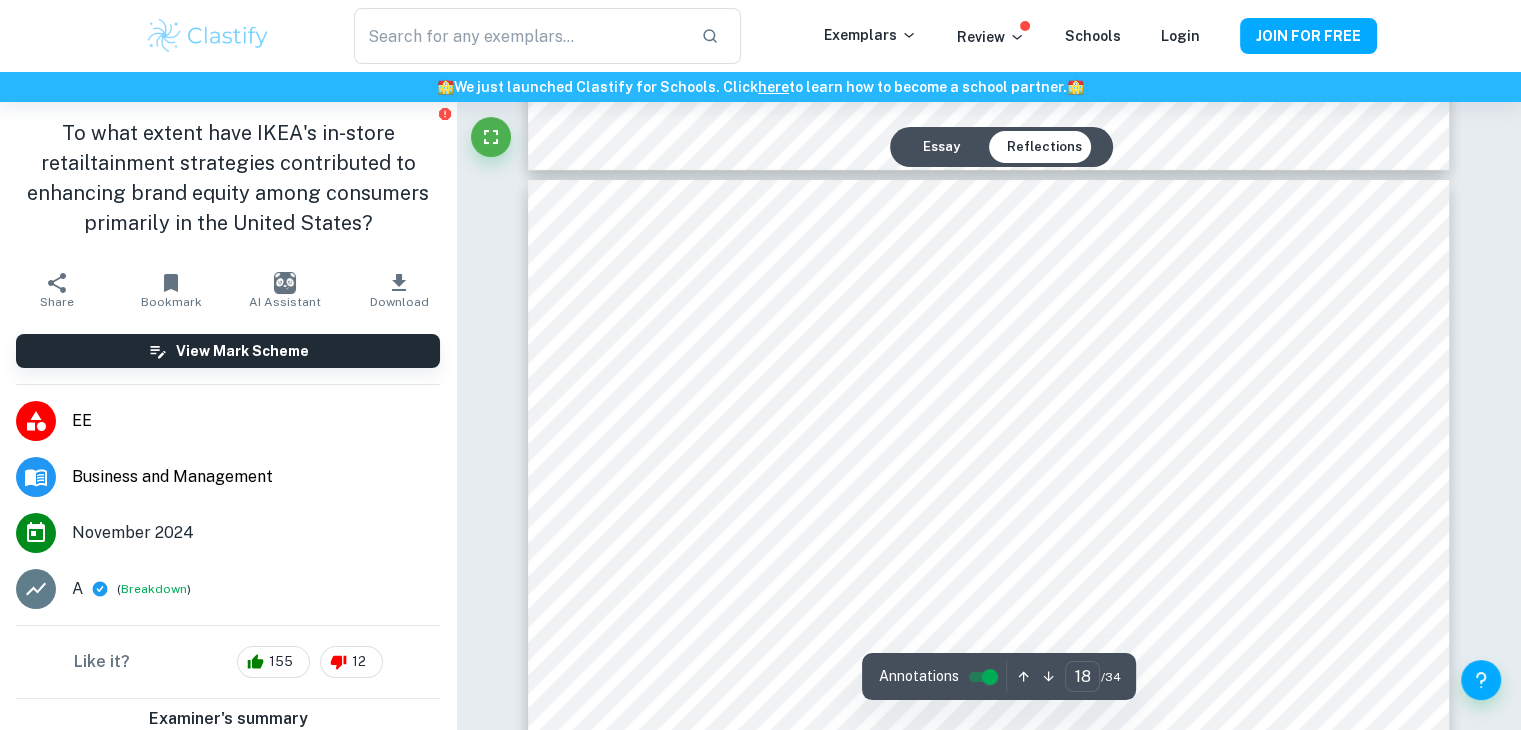 scroll, scrollTop: 22823, scrollLeft: 0, axis: vertical 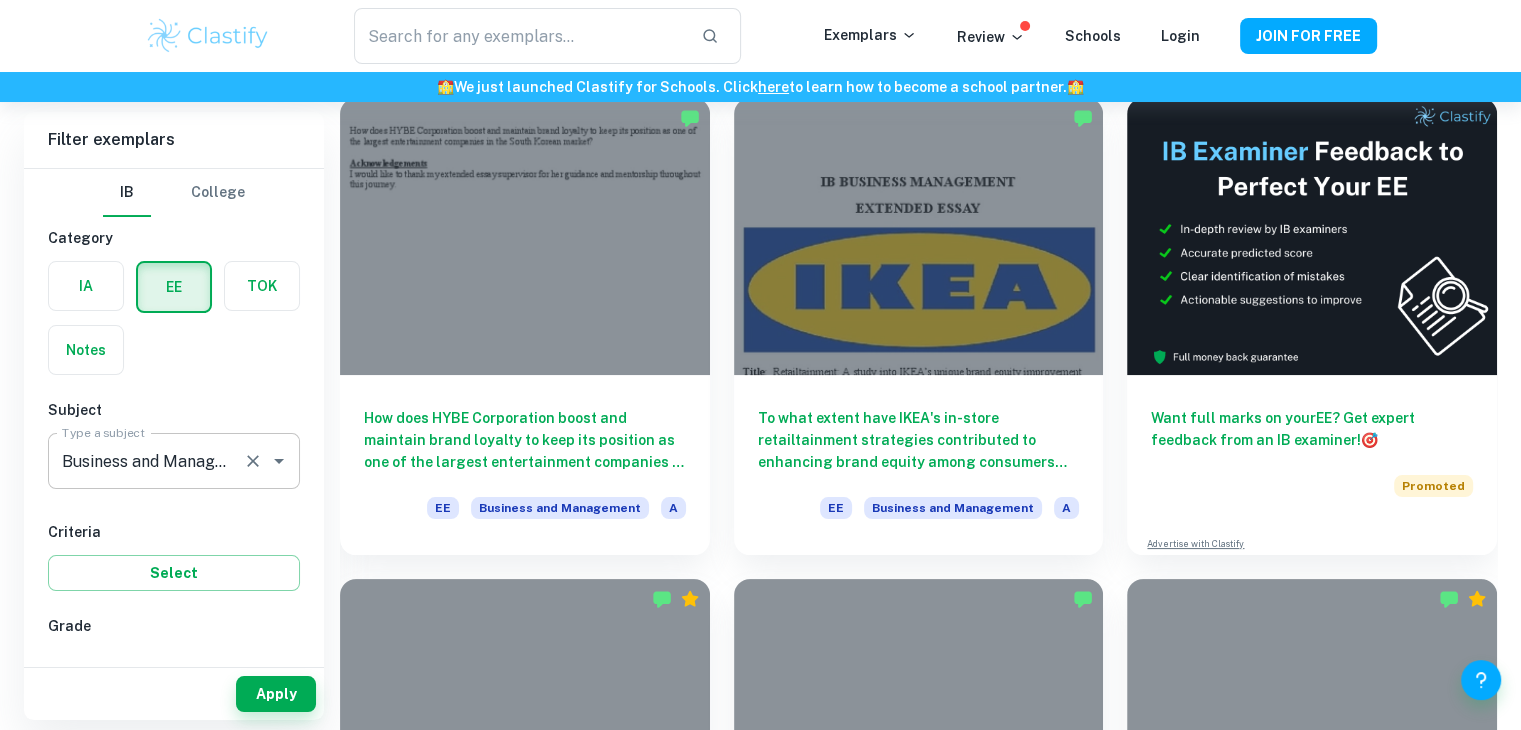 click on "Business and Management" at bounding box center [146, 461] 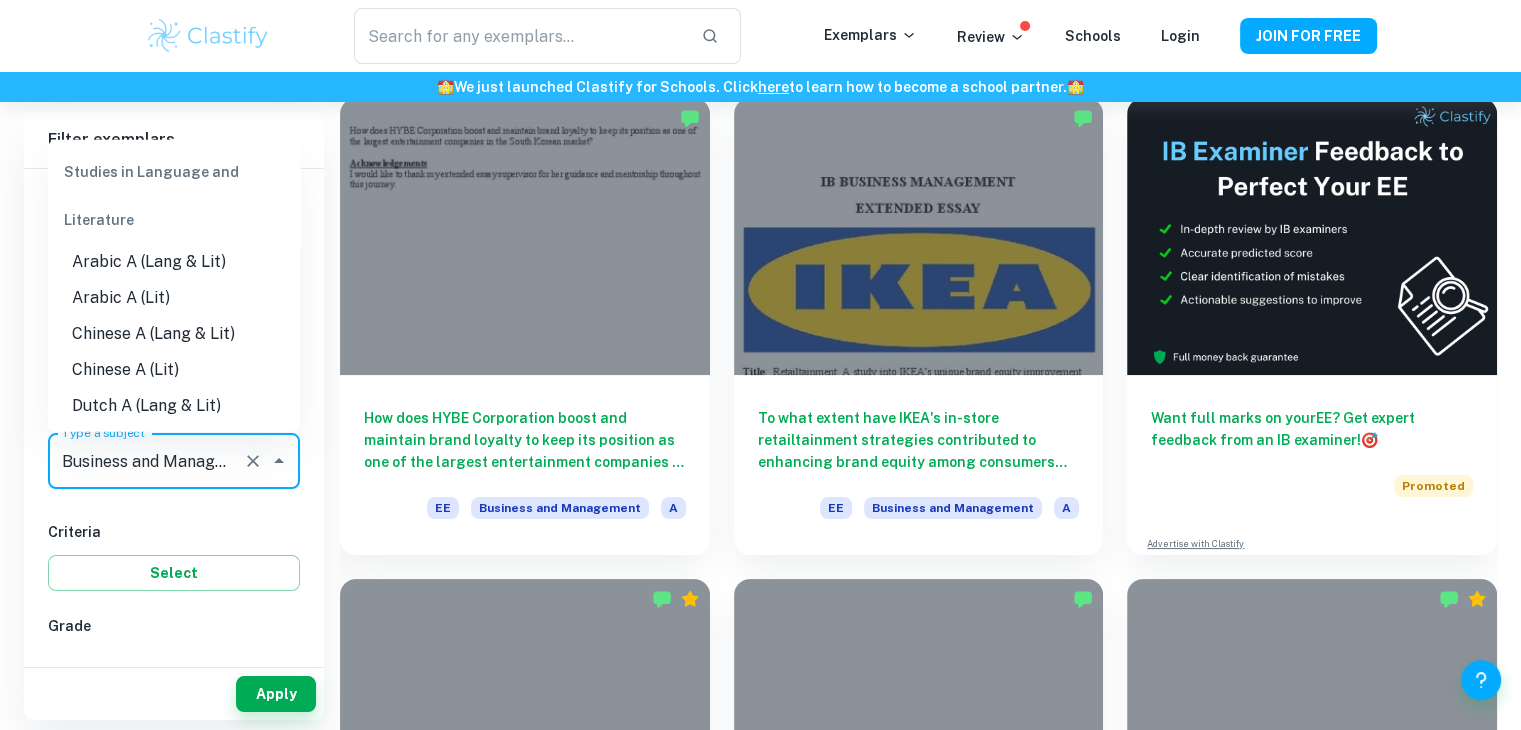 scroll, scrollTop: 1624, scrollLeft: 0, axis: vertical 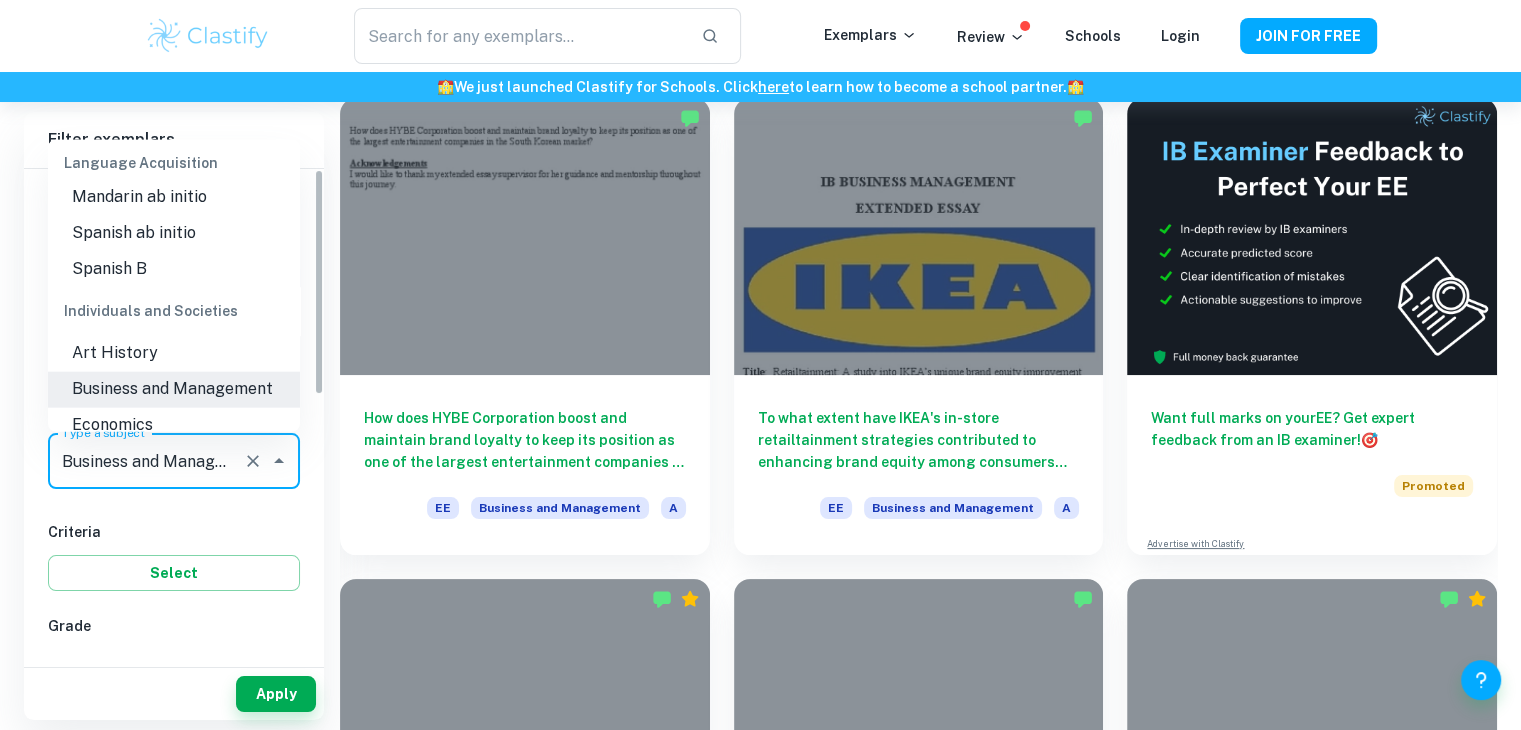 click at bounding box center [265, 461] 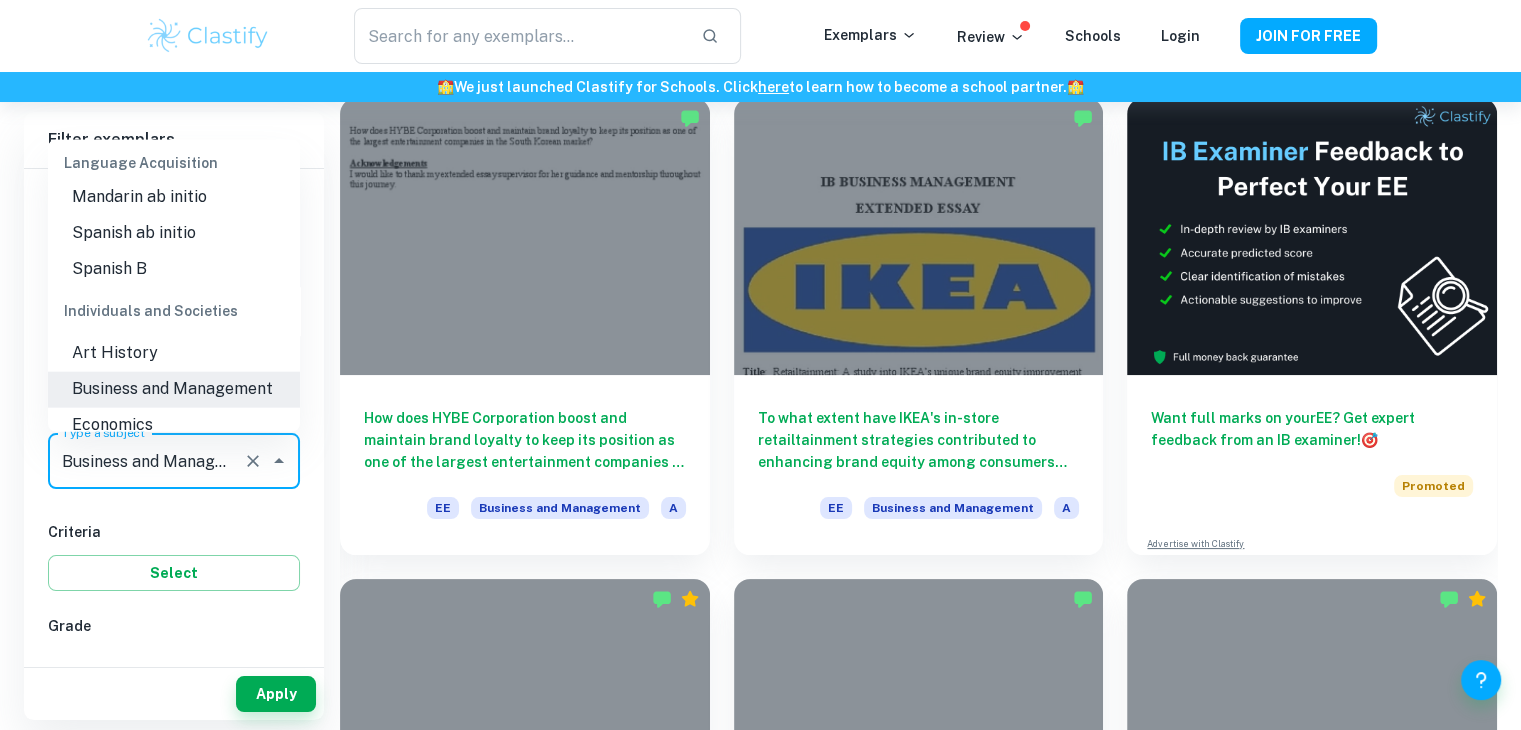 click 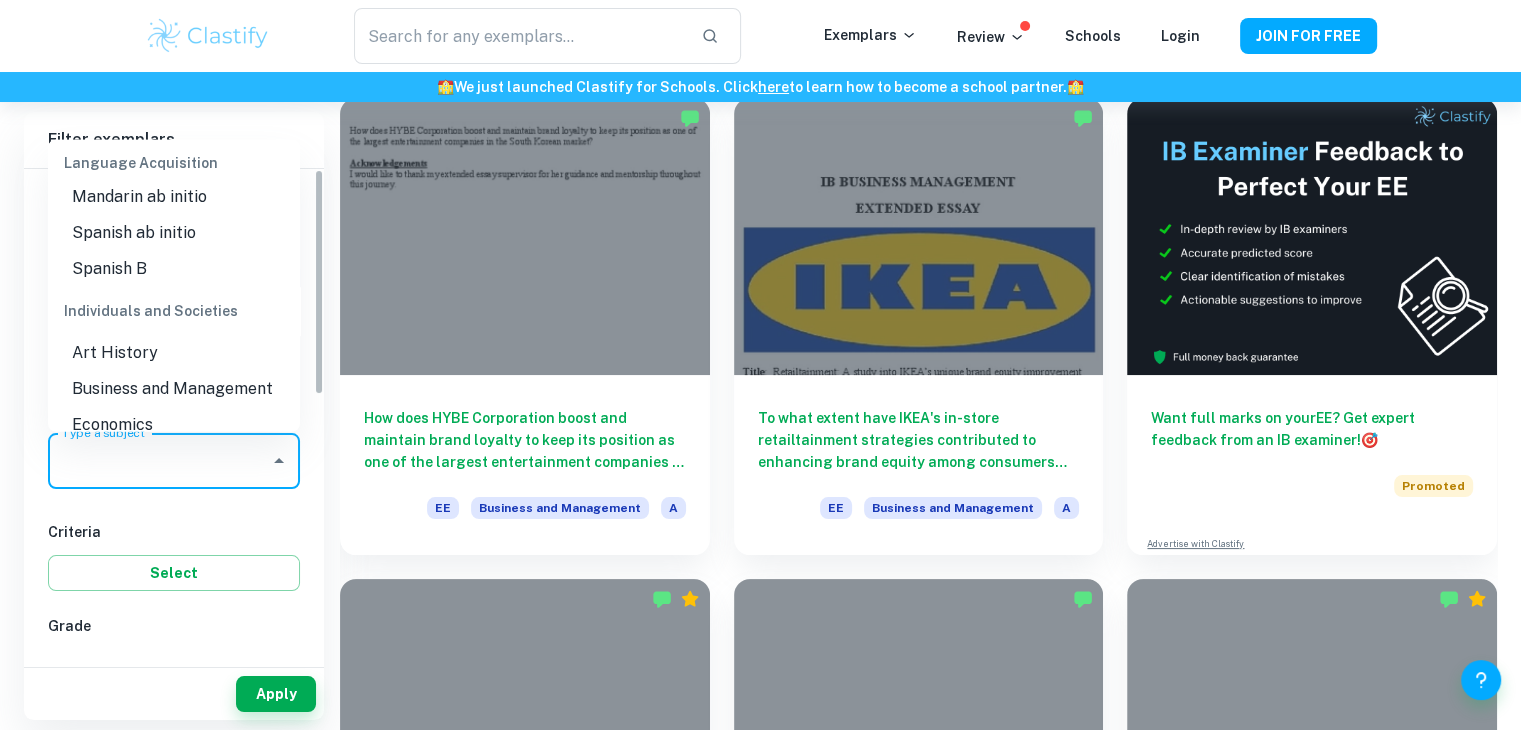 scroll, scrollTop: 0, scrollLeft: 0, axis: both 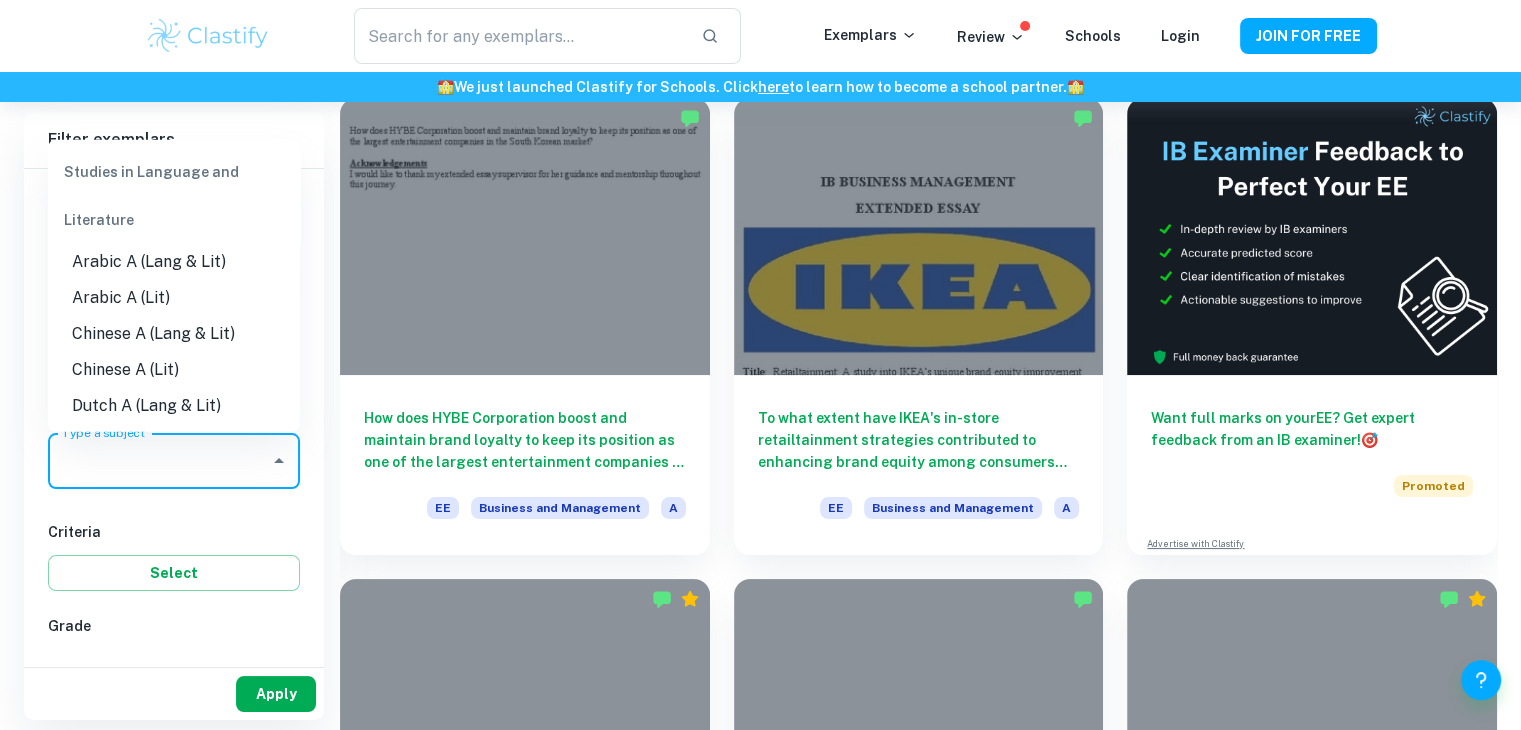 click on "Apply" at bounding box center (276, 694) 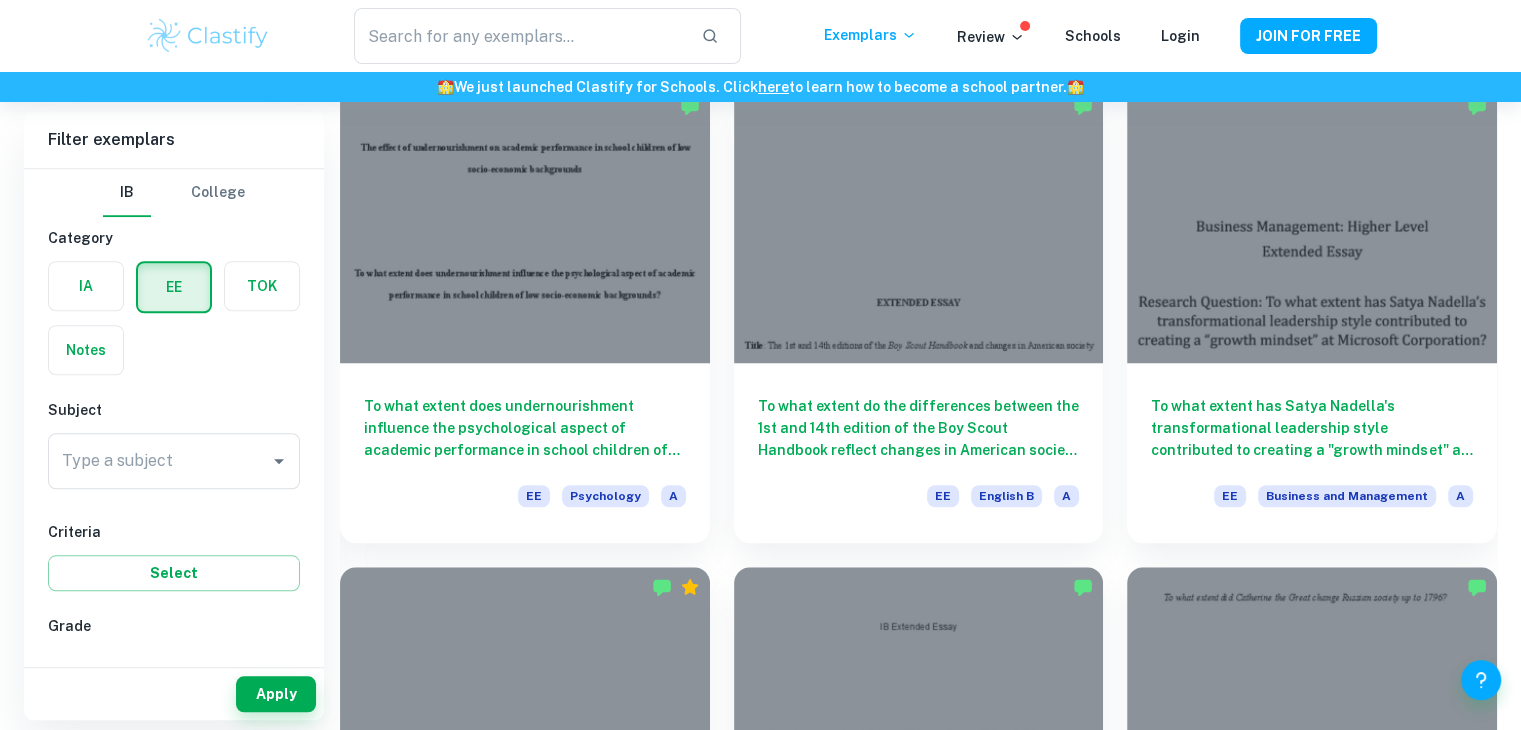 scroll, scrollTop: 1840, scrollLeft: 0, axis: vertical 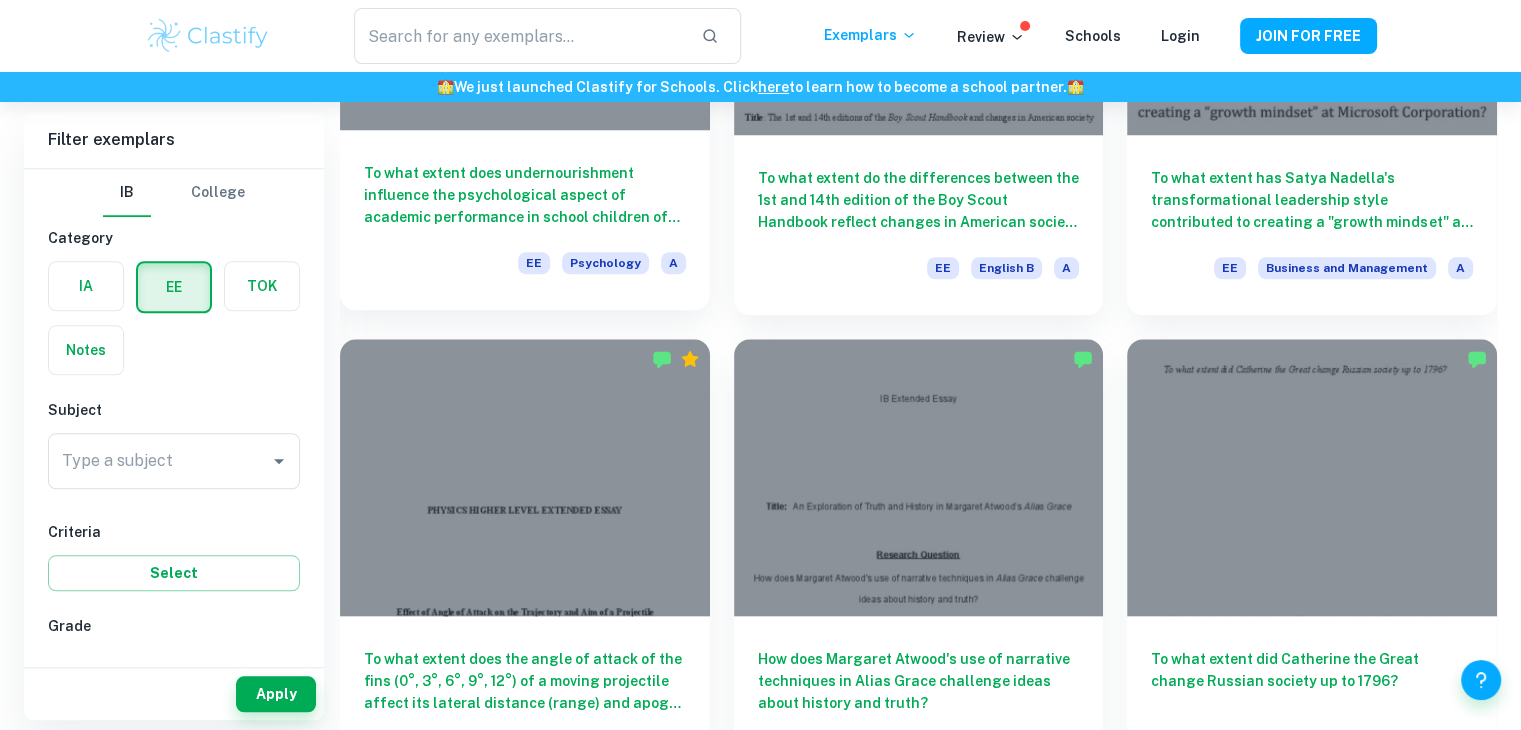 click on "To what extent does undernourishment influence the psychological aspect of academic performance in school children of low socio-economic backgrounds?" at bounding box center [525, 195] 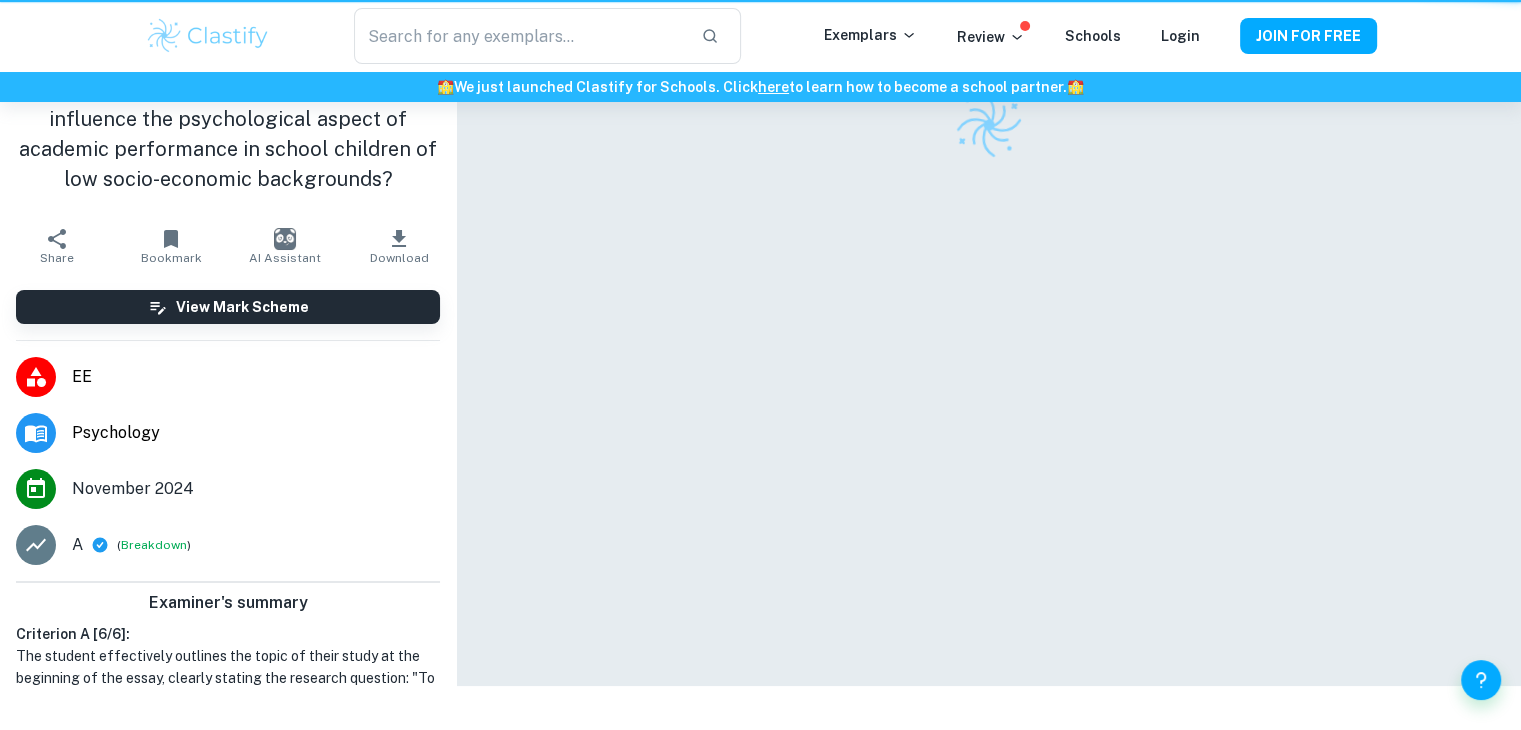 scroll, scrollTop: 0, scrollLeft: 0, axis: both 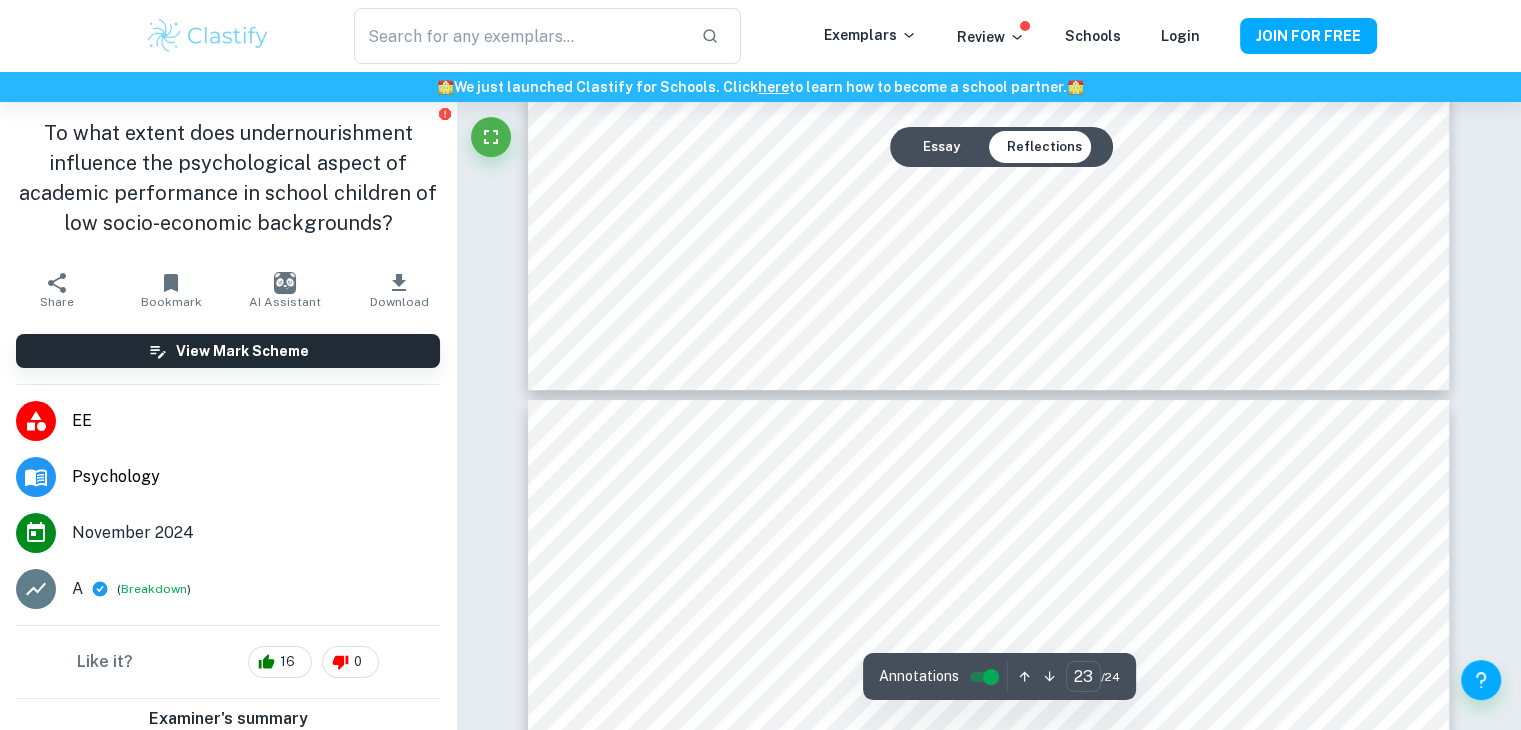 type on "24" 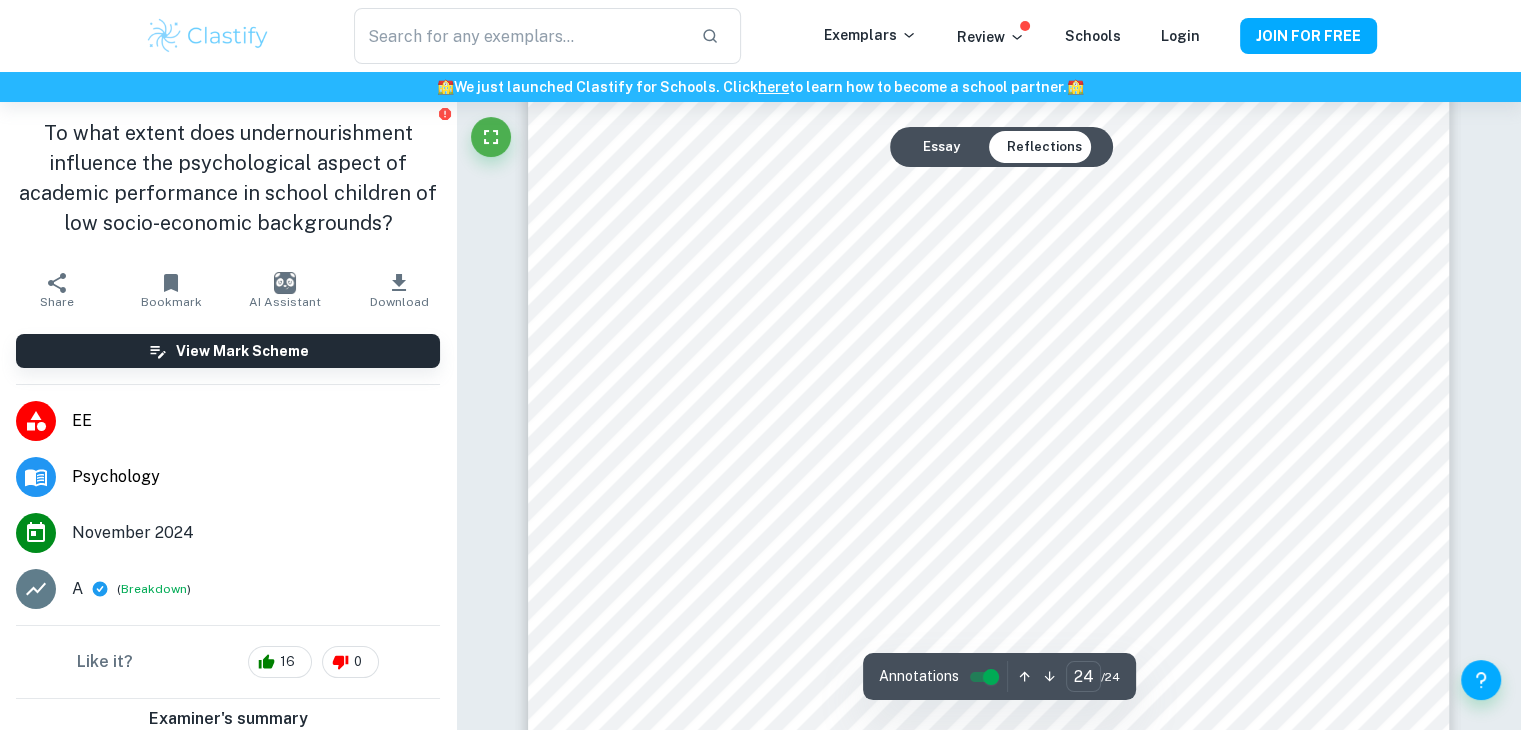 scroll, scrollTop: 31655, scrollLeft: 0, axis: vertical 